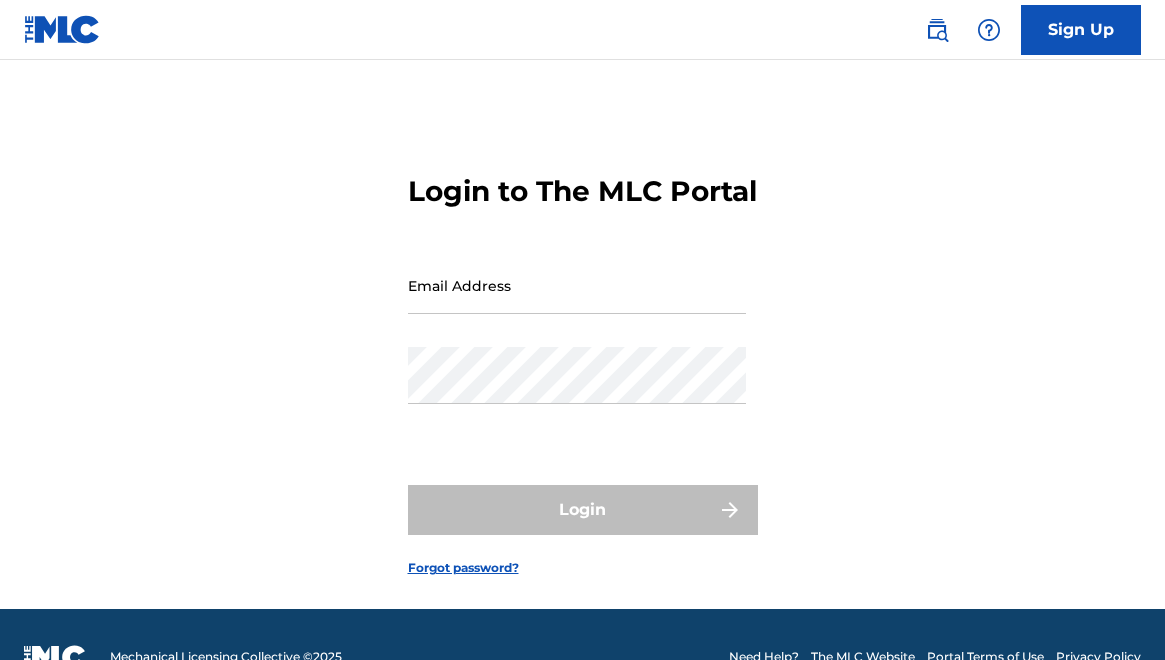 scroll, scrollTop: 0, scrollLeft: 0, axis: both 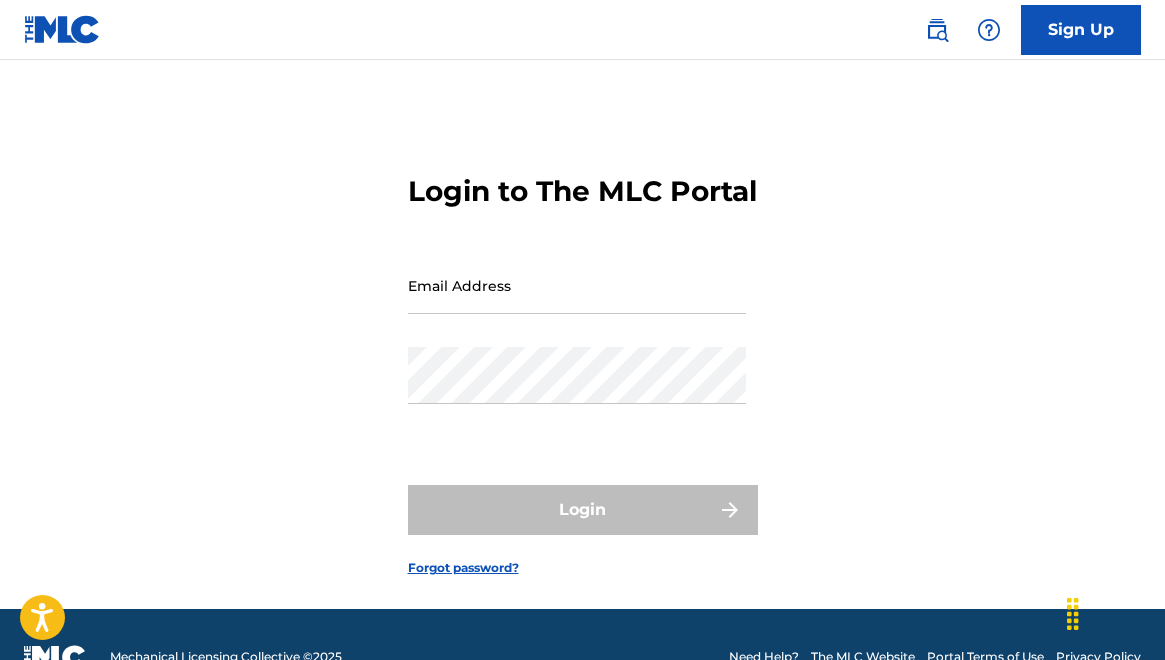 click on "Email Address" at bounding box center (577, 285) 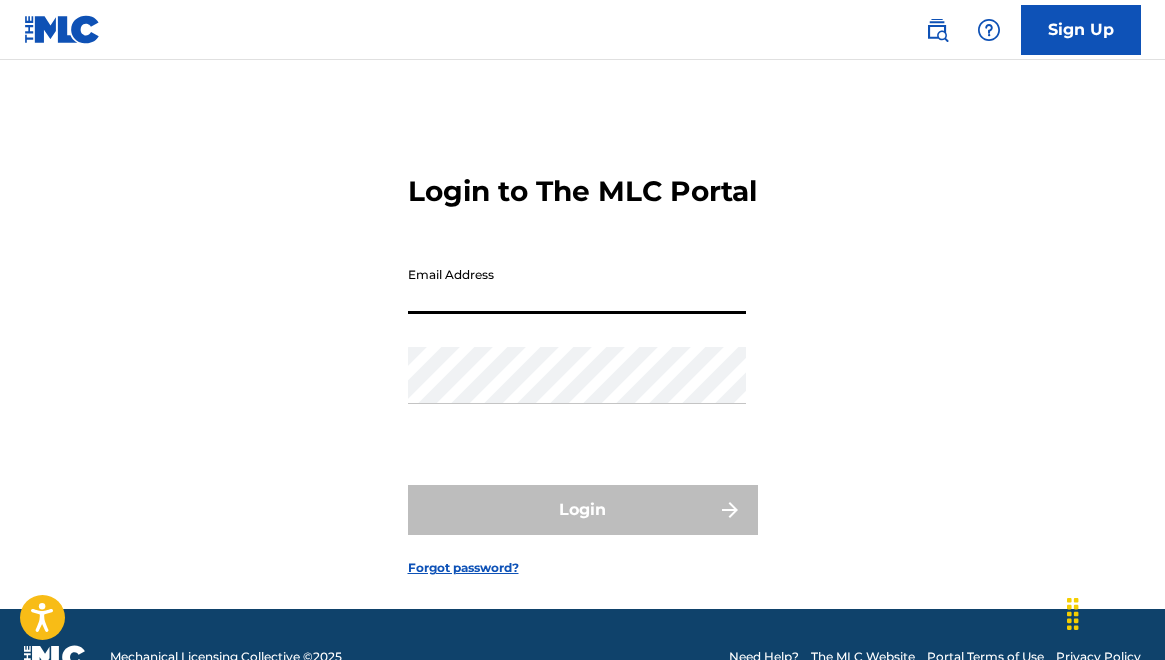 type on "[EMAIL]" 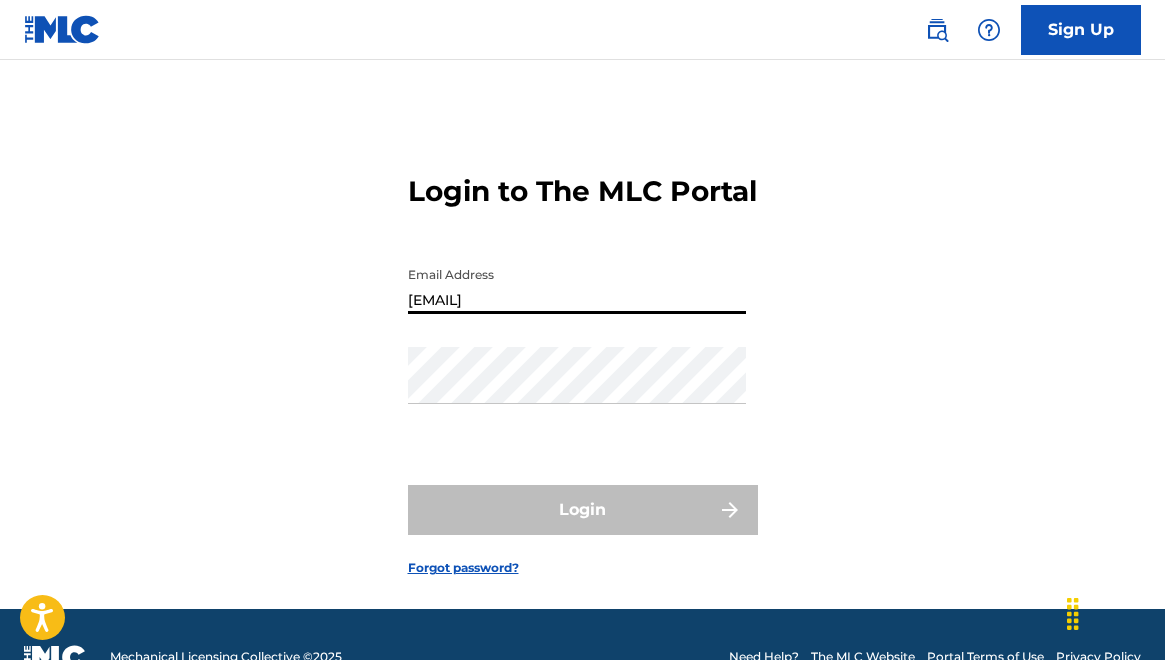click on "Password" at bounding box center (577, 392) 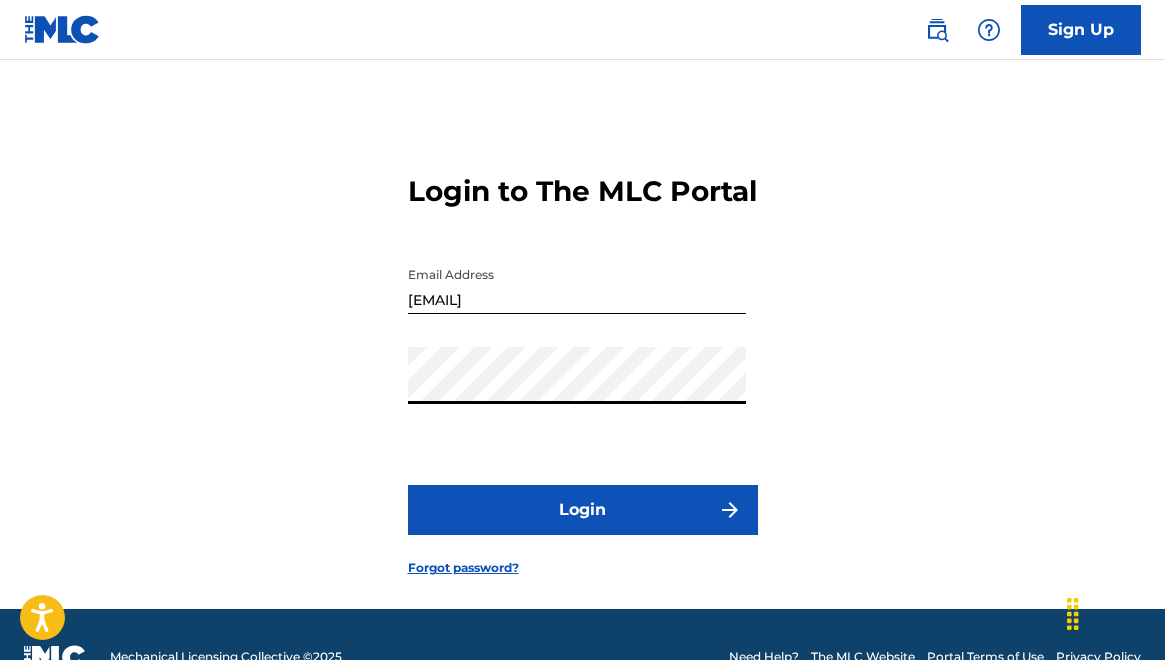 click on "Login" at bounding box center (583, 510) 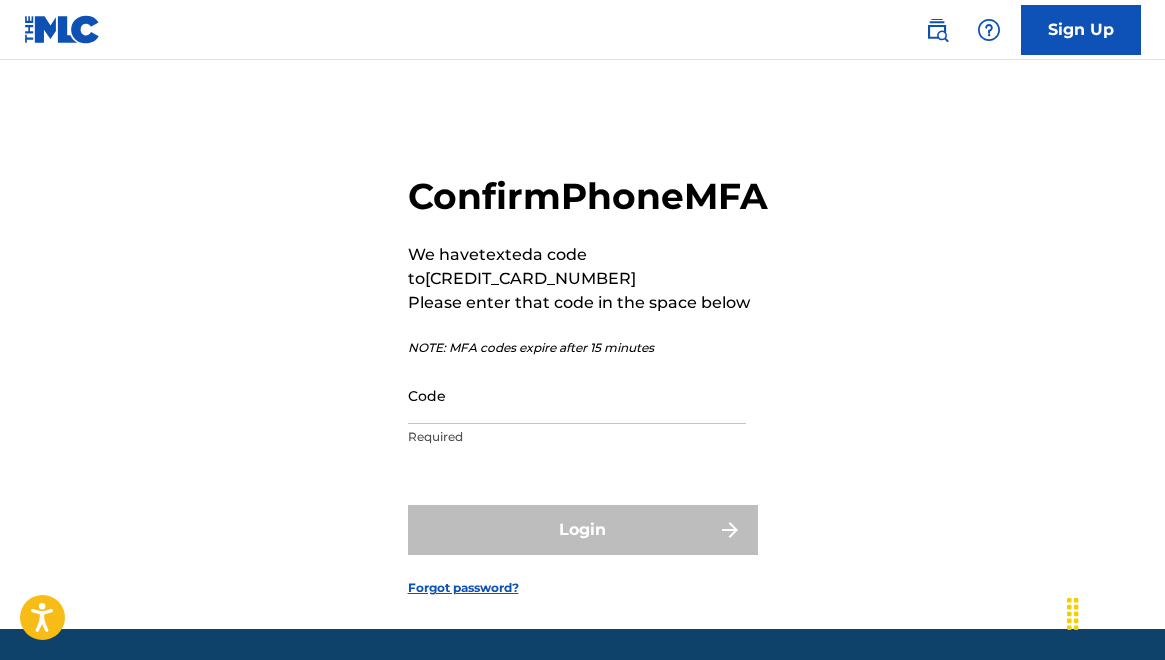 click on "Code" at bounding box center [577, 395] 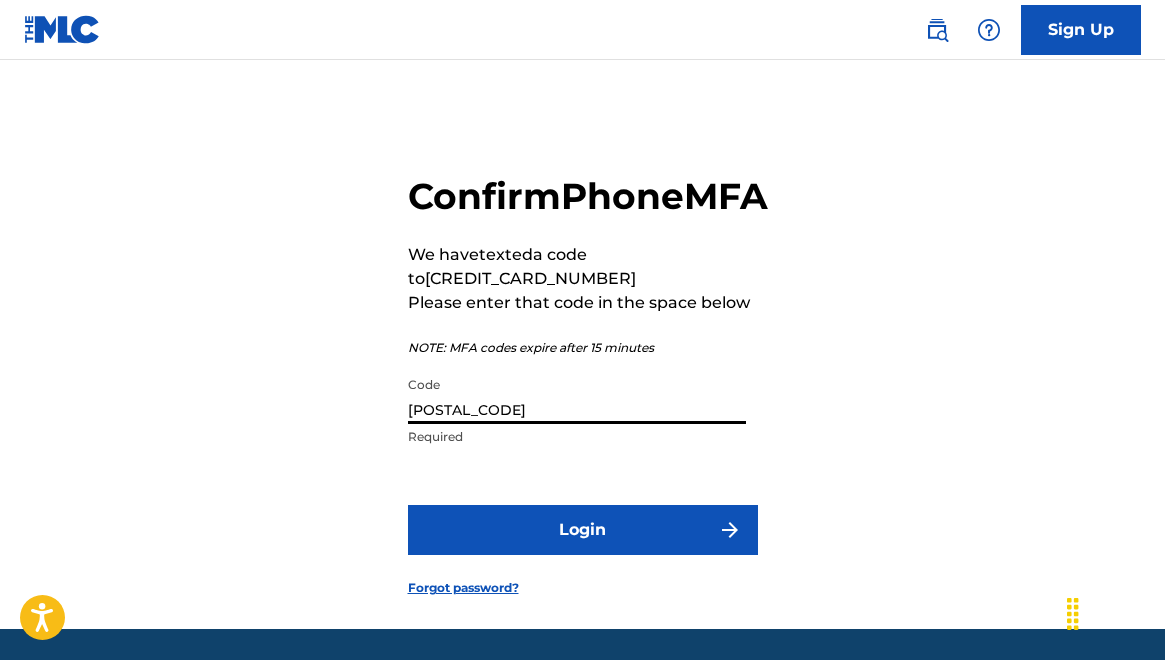 type on "[POSTAL_CODE]" 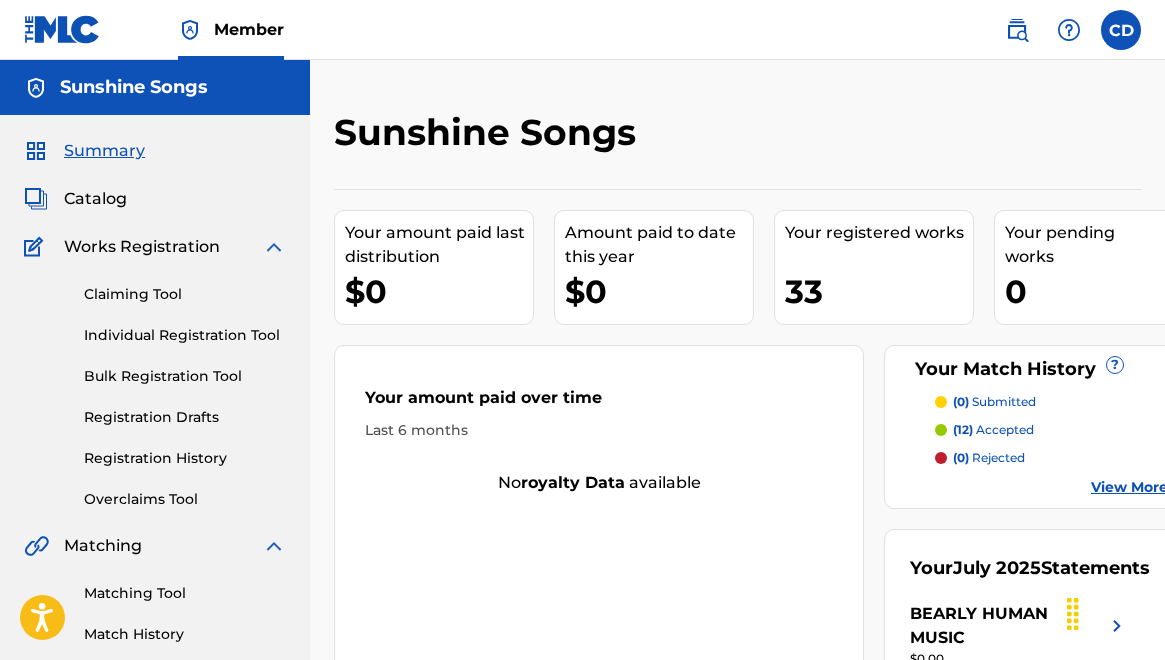scroll, scrollTop: 0, scrollLeft: 0, axis: both 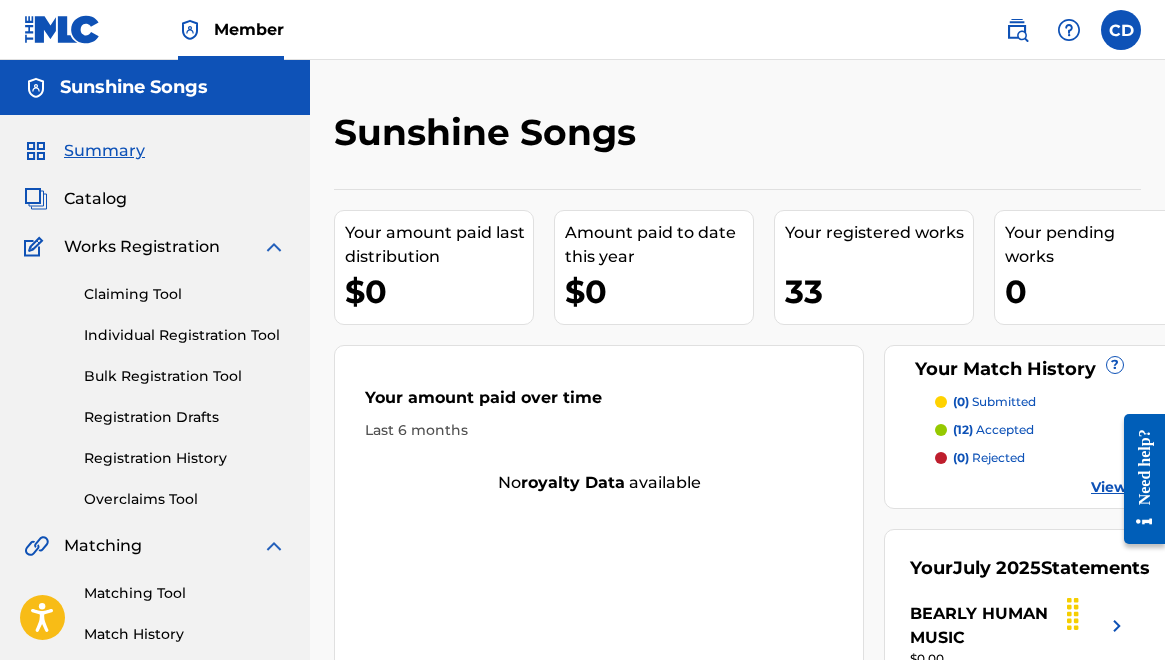 click on "Catalog" at bounding box center [95, 199] 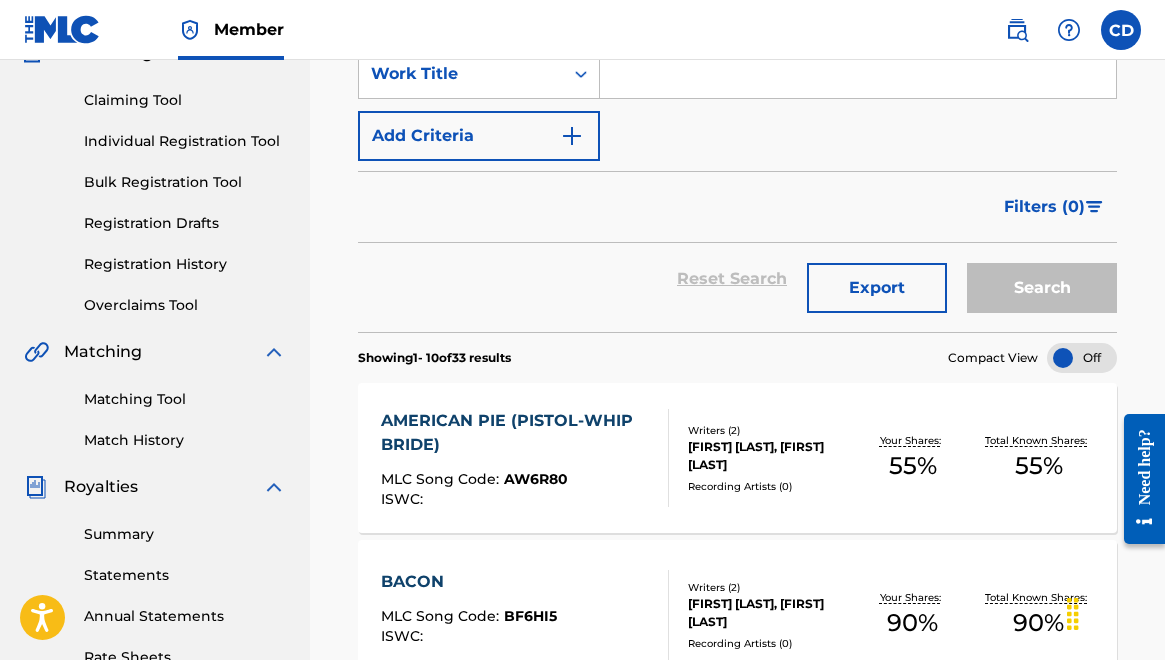 scroll, scrollTop: 207, scrollLeft: 0, axis: vertical 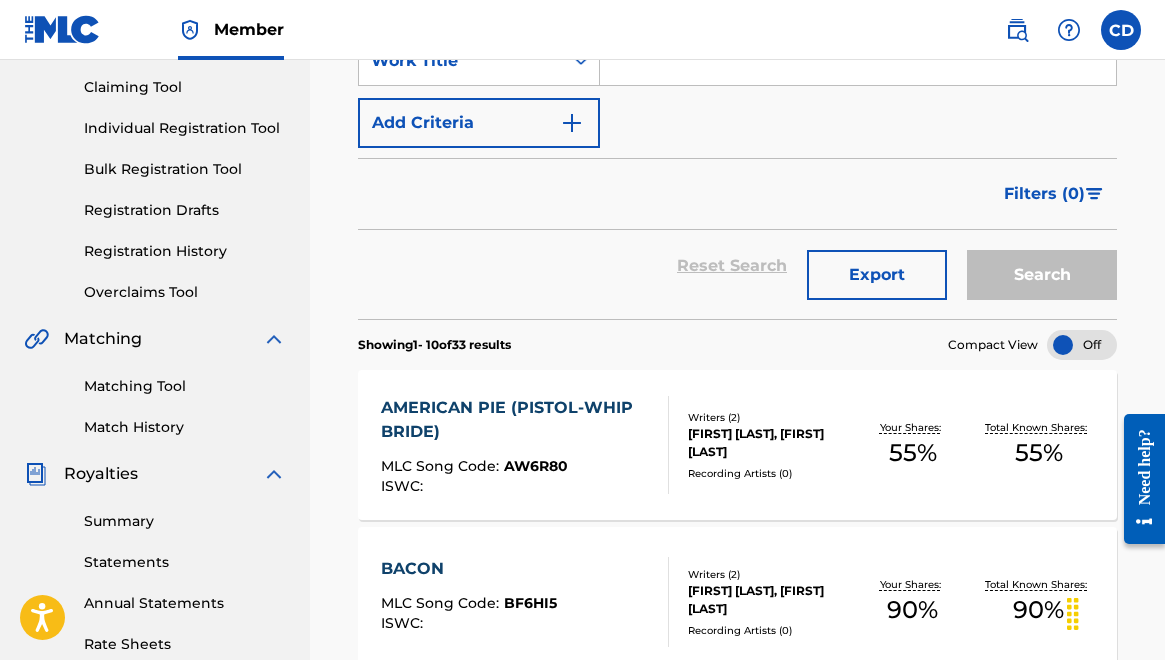click on "AMERICAN PIE (PISTOL-WHIP BRIDE) MLC Song Code : AW6R80 ISWC :" at bounding box center [516, 445] 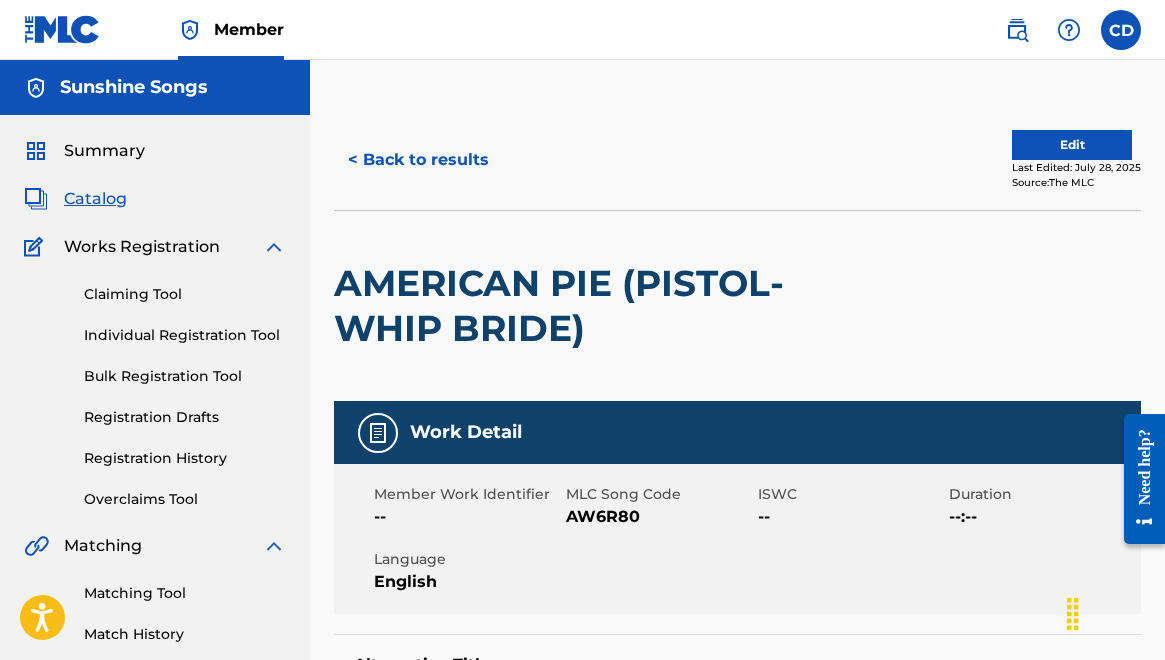 scroll, scrollTop: 20, scrollLeft: 0, axis: vertical 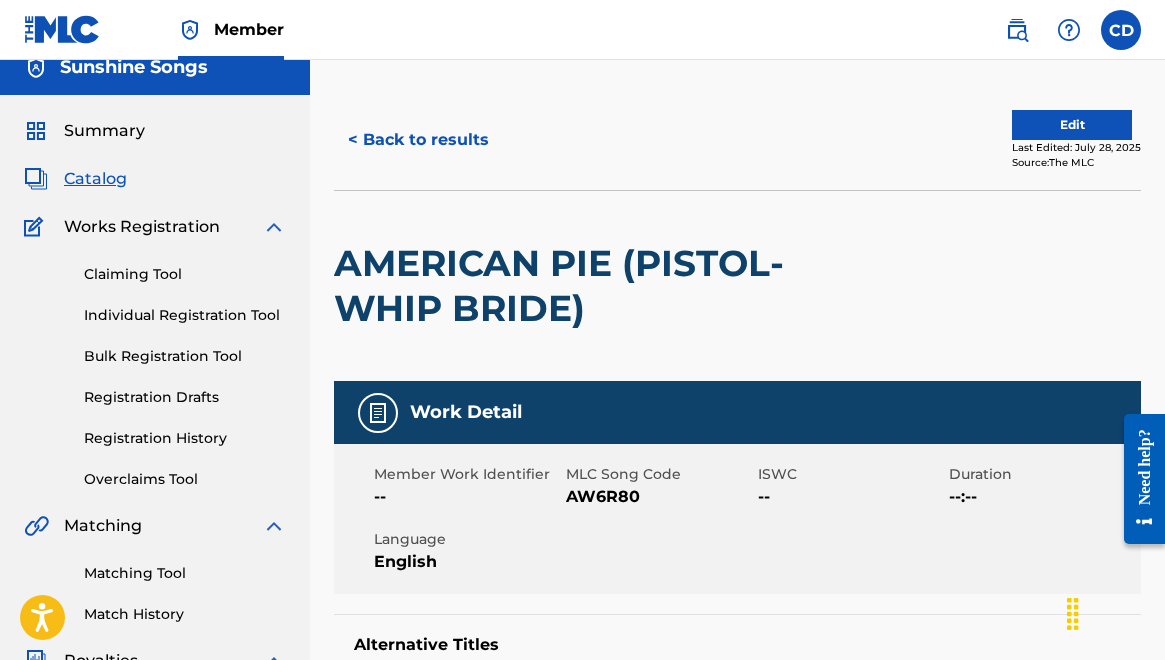 click on "Edit" at bounding box center [1072, 125] 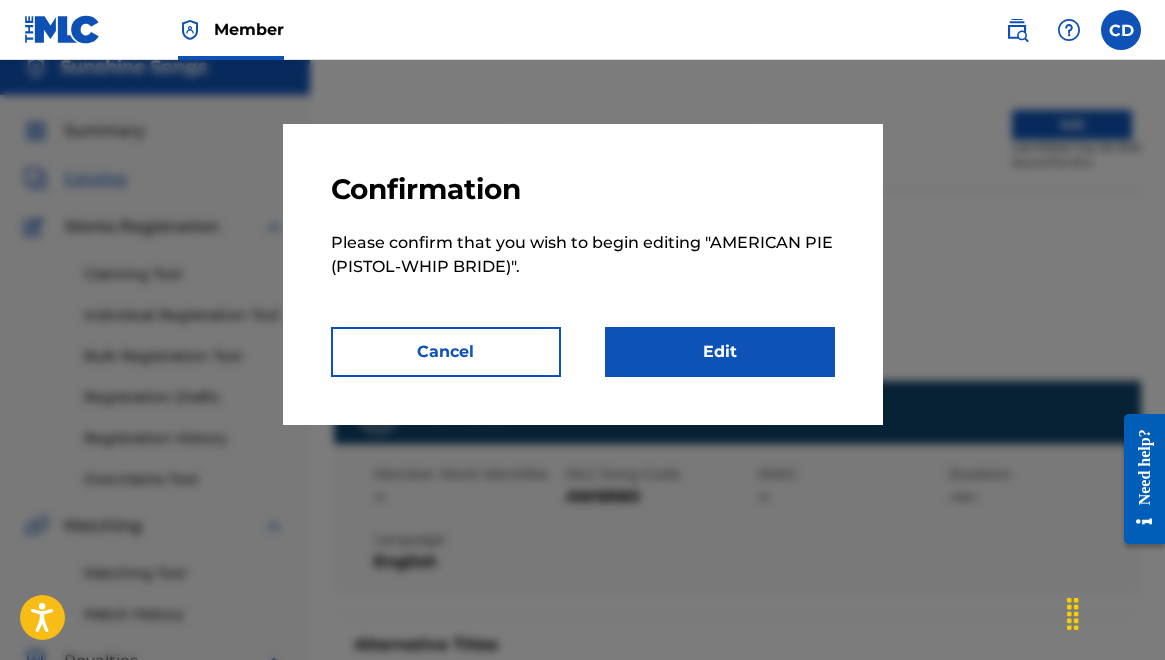 click on "Edit" at bounding box center [720, 352] 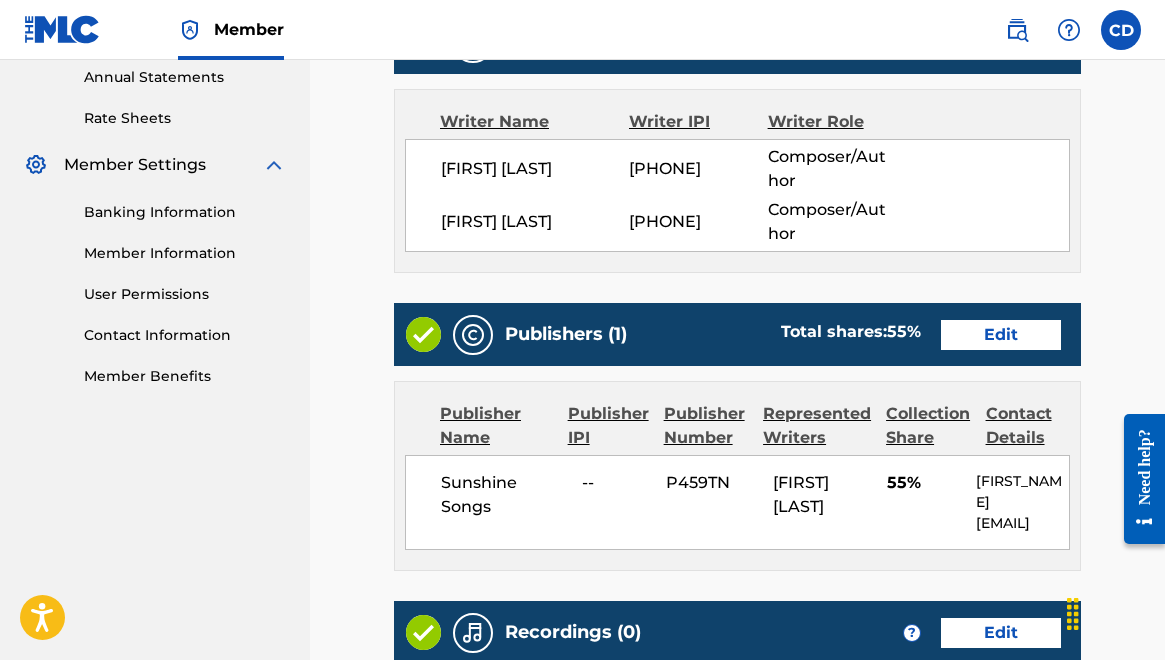 scroll, scrollTop: 754, scrollLeft: 0, axis: vertical 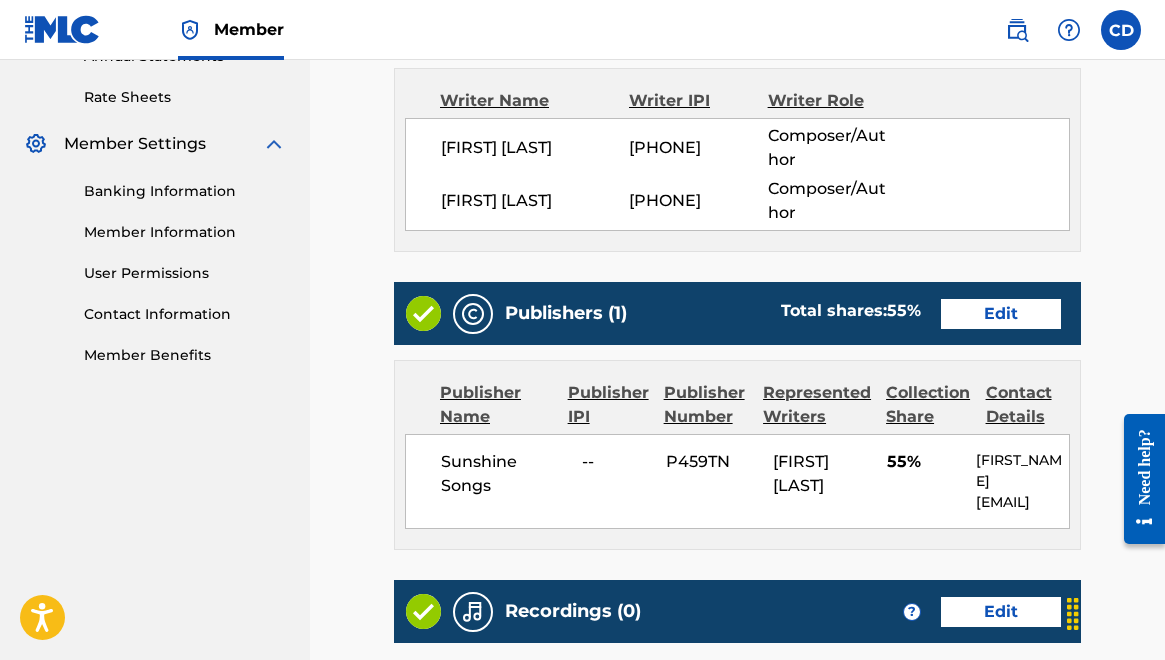 click on "Edit" at bounding box center (1001, 314) 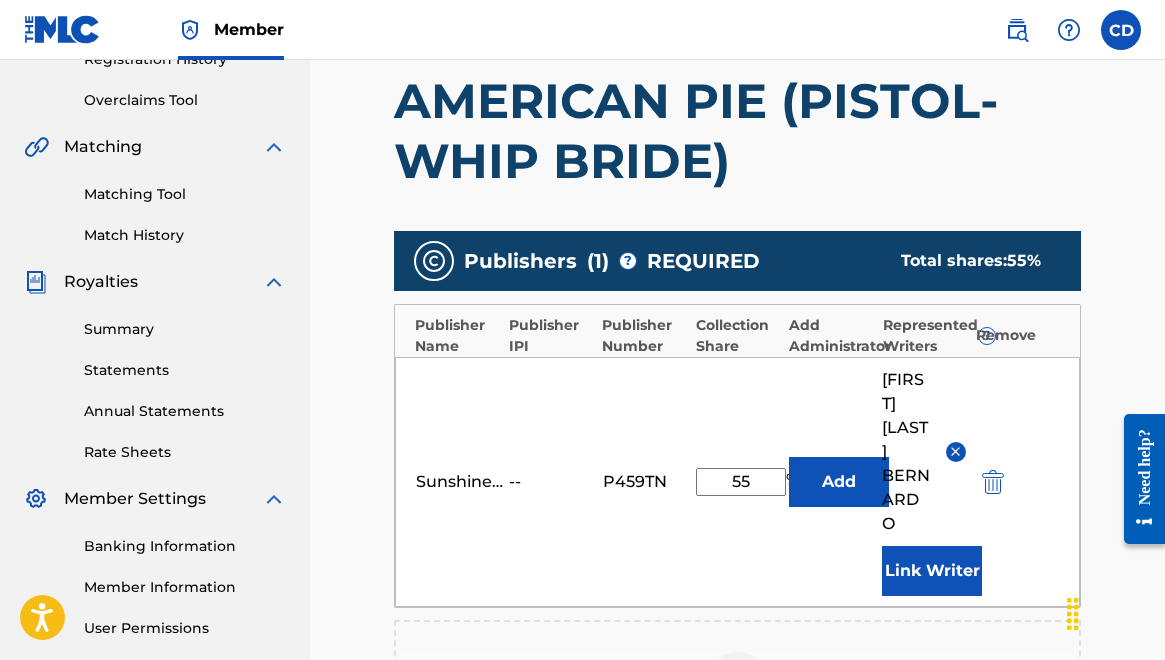 scroll, scrollTop: 414, scrollLeft: 0, axis: vertical 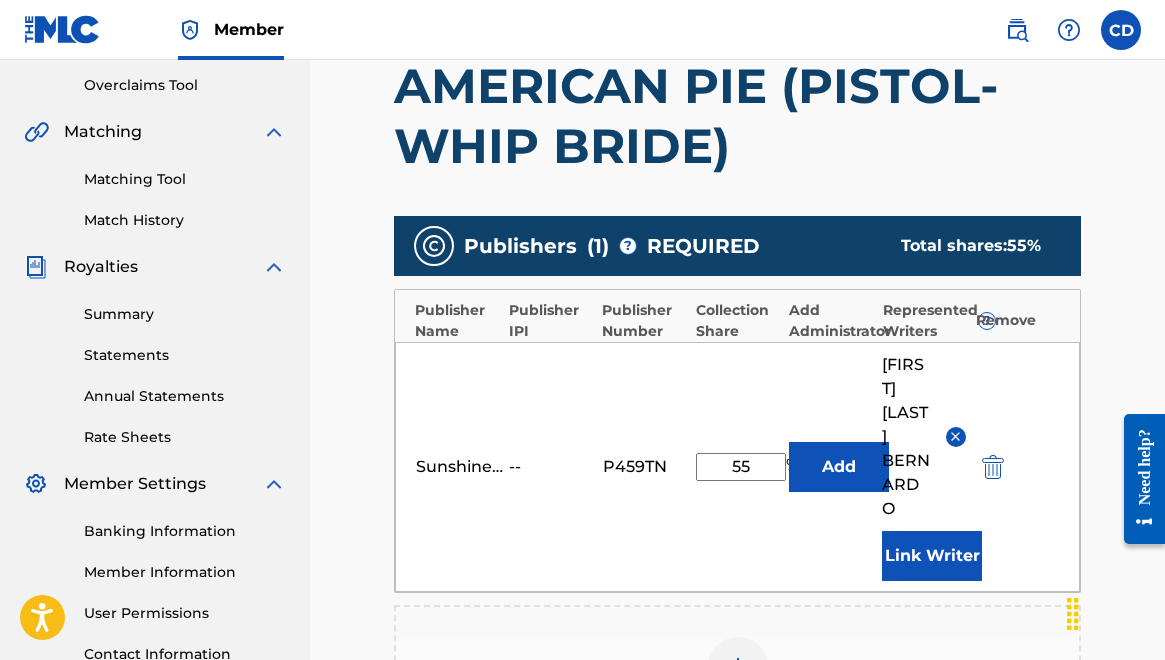 click on "55" at bounding box center (741, 467) 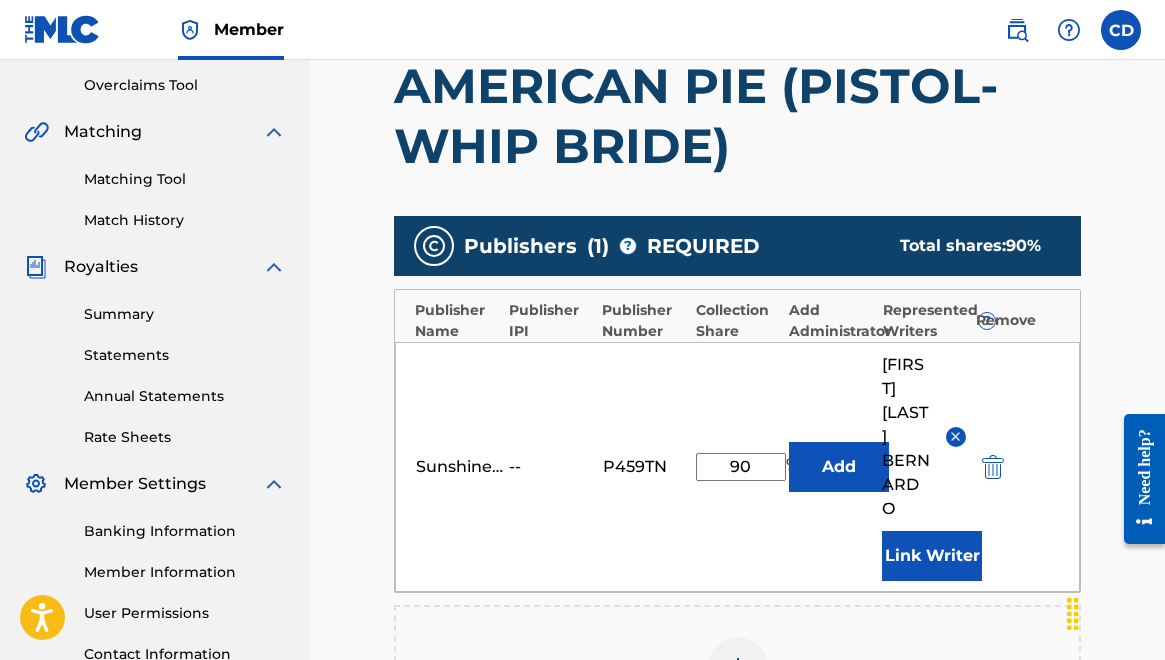 type on "90" 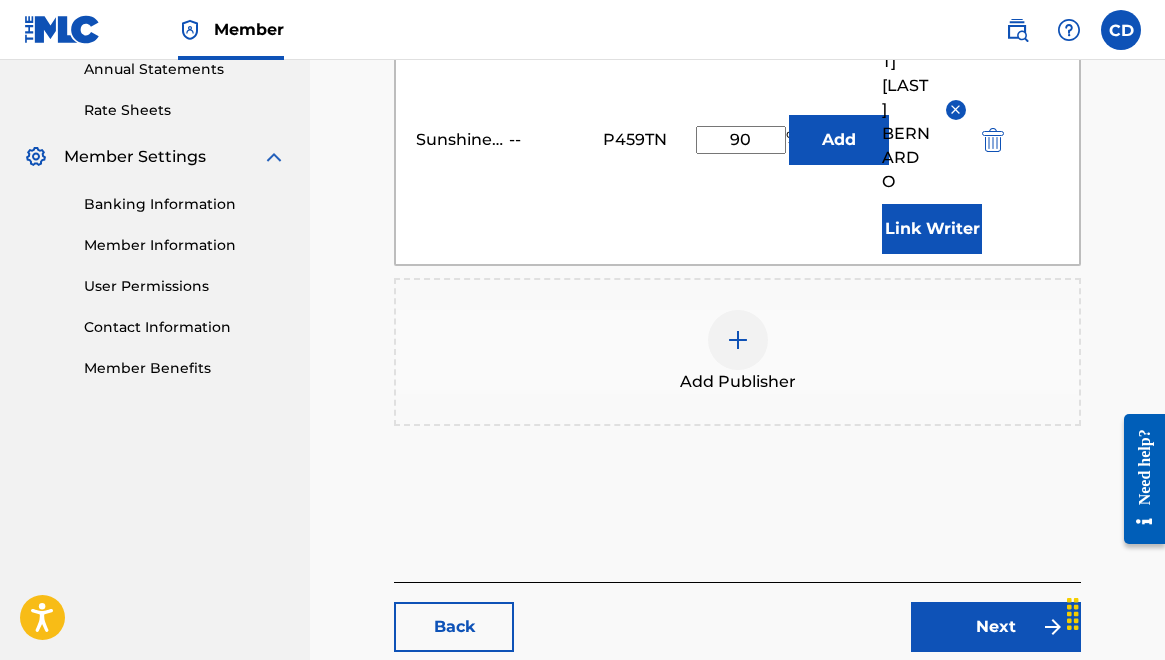 scroll, scrollTop: 753, scrollLeft: 0, axis: vertical 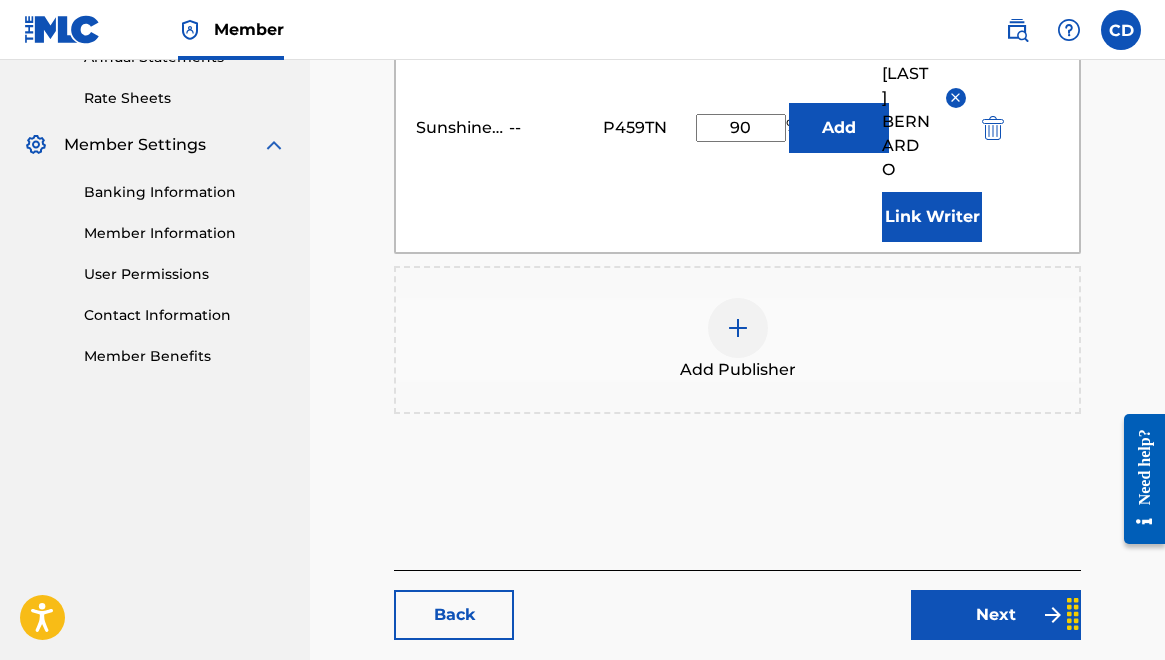 click on "Next" at bounding box center (996, 615) 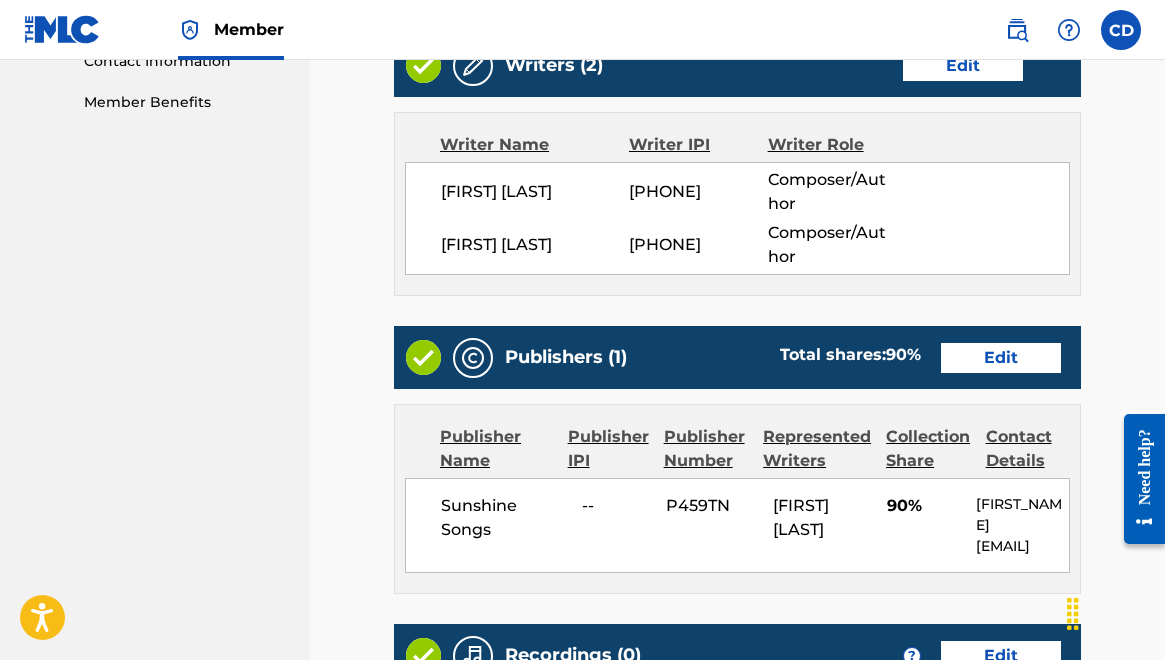 scroll, scrollTop: 1345, scrollLeft: 0, axis: vertical 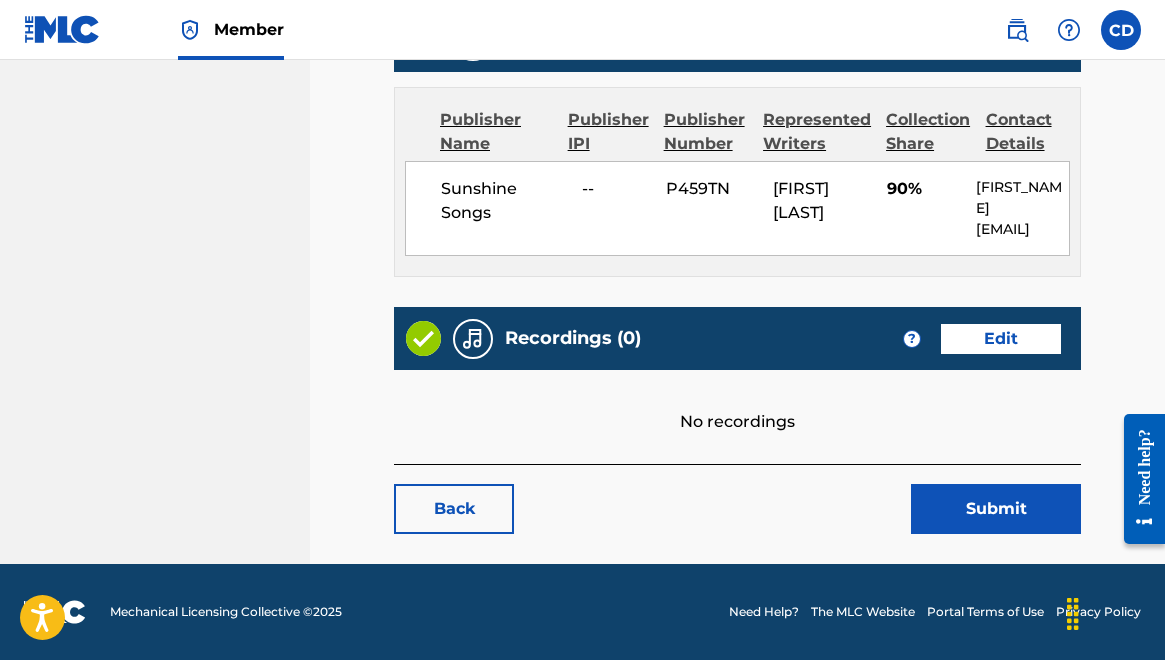 click on "Submit" at bounding box center (996, 509) 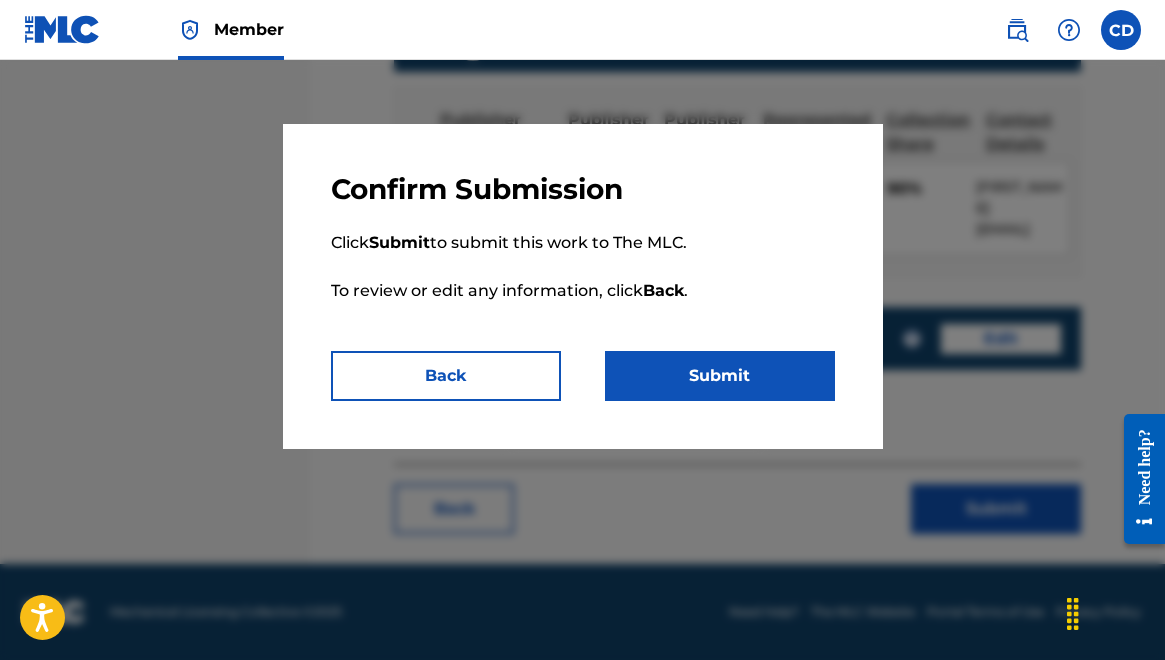 click on "Submit" at bounding box center [720, 376] 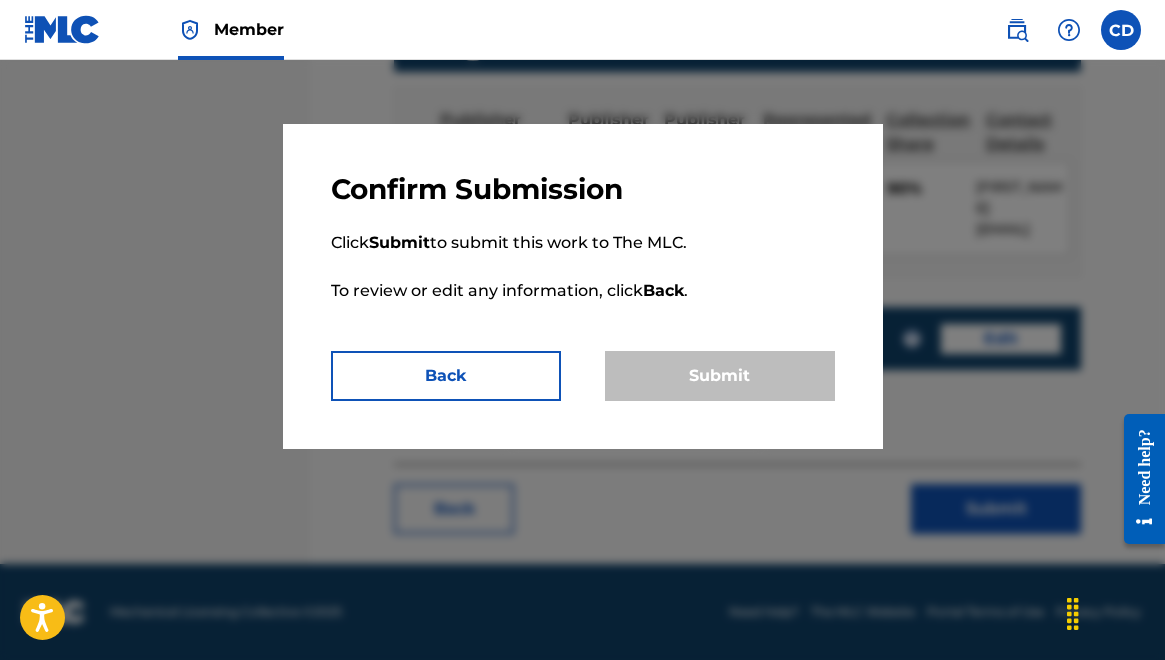 scroll, scrollTop: 0, scrollLeft: 0, axis: both 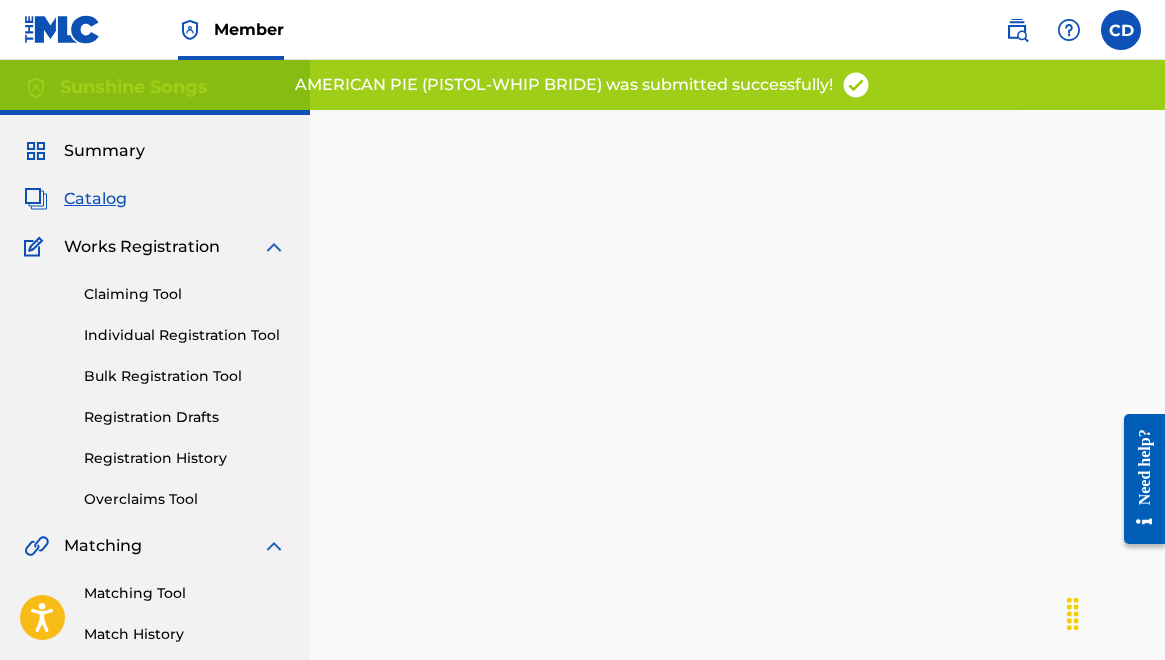click on "Catalog" at bounding box center (95, 199) 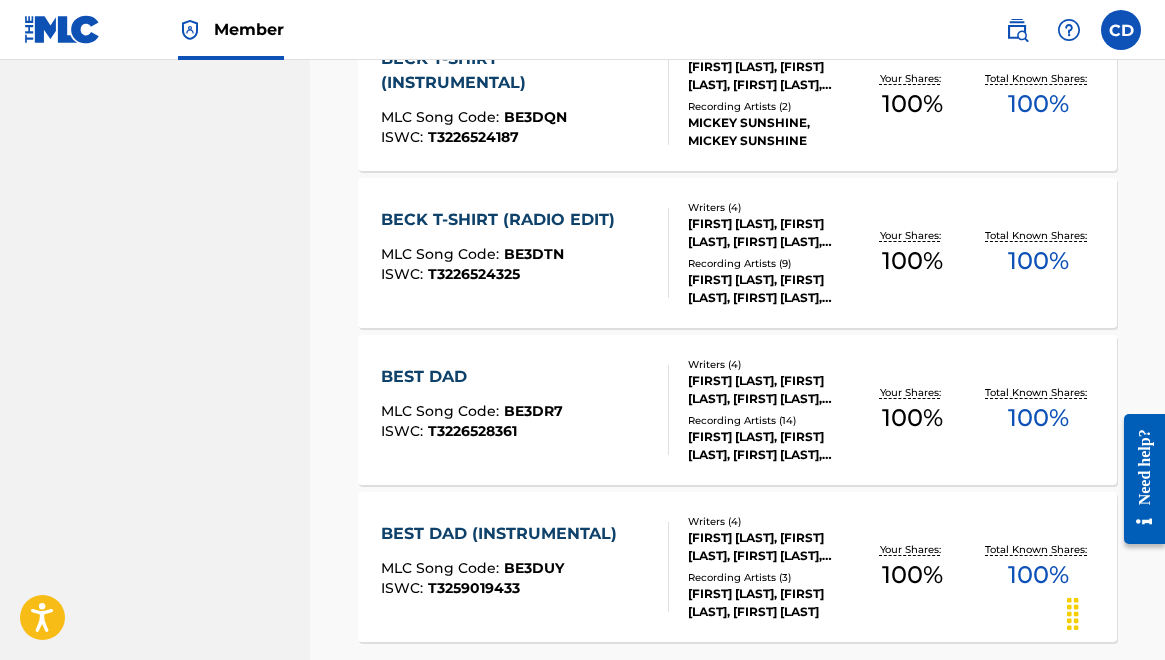 scroll, scrollTop: 1679, scrollLeft: 0, axis: vertical 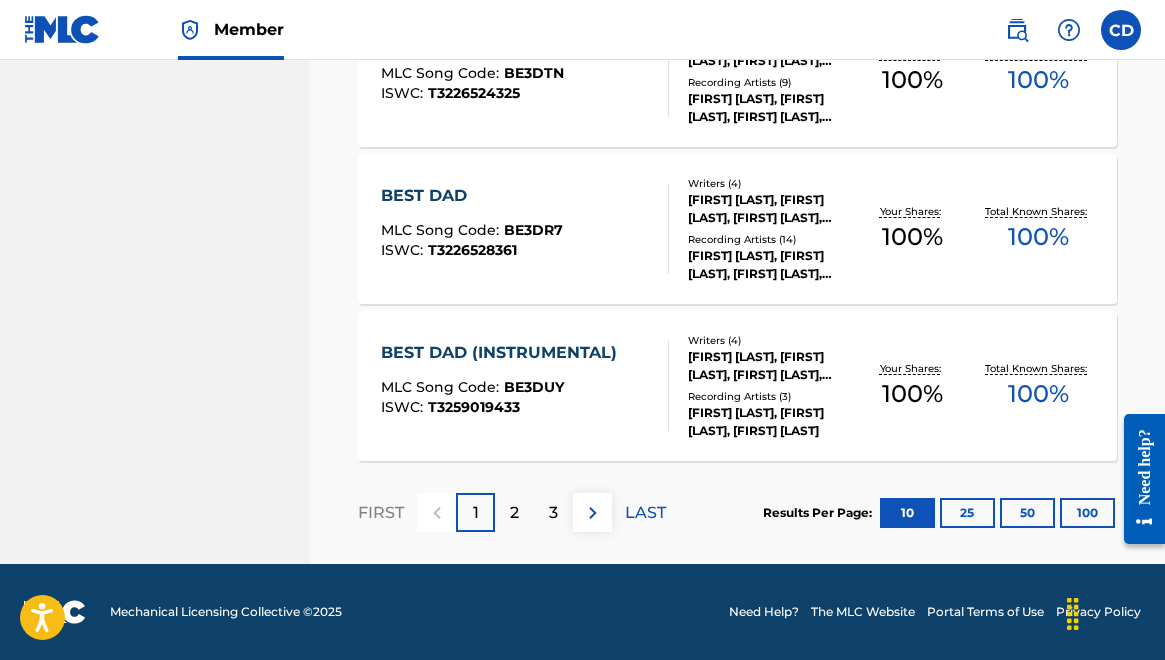 click on "LAST" at bounding box center (645, 512) 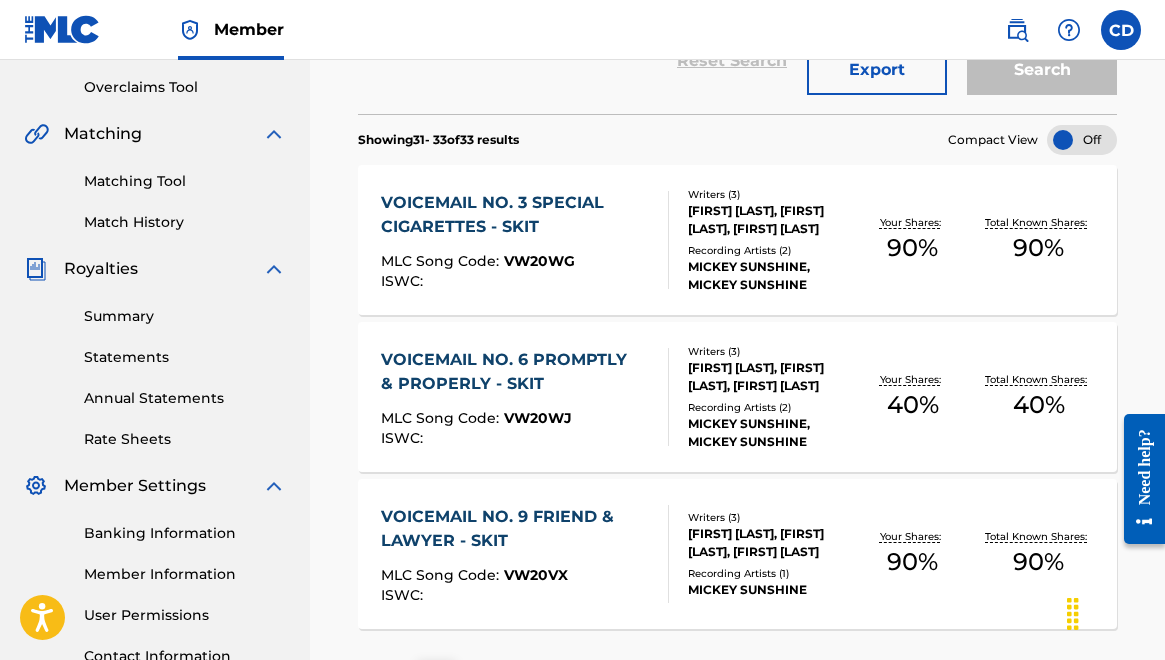 scroll, scrollTop: 410, scrollLeft: 0, axis: vertical 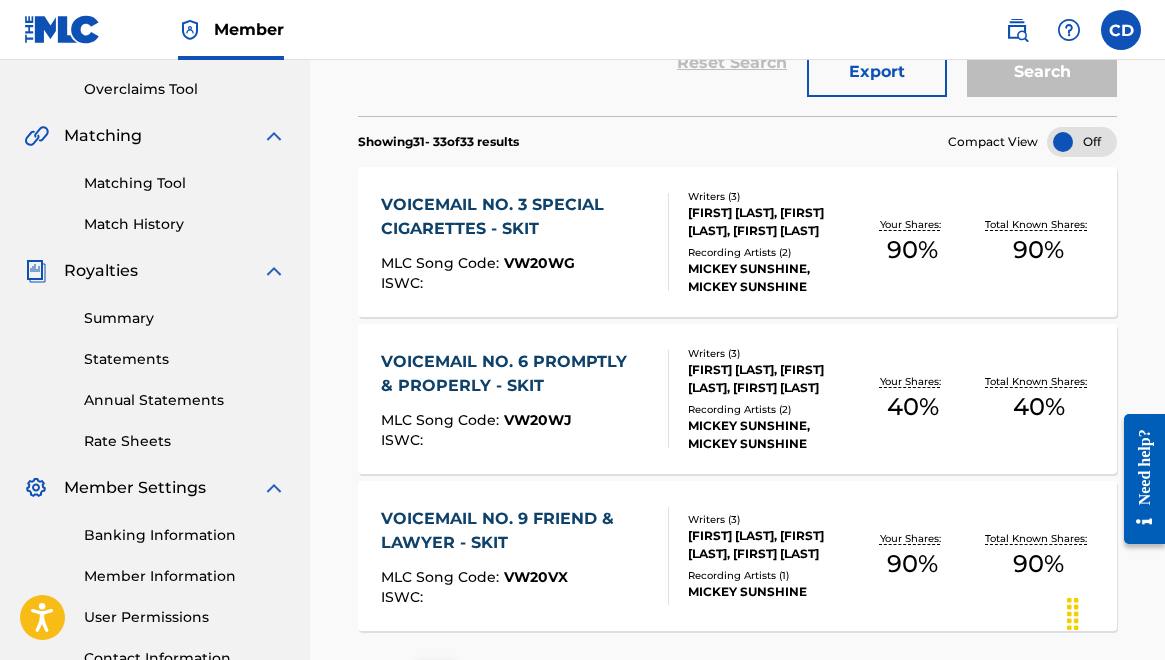 click on "VW20WJ" at bounding box center (538, 420) 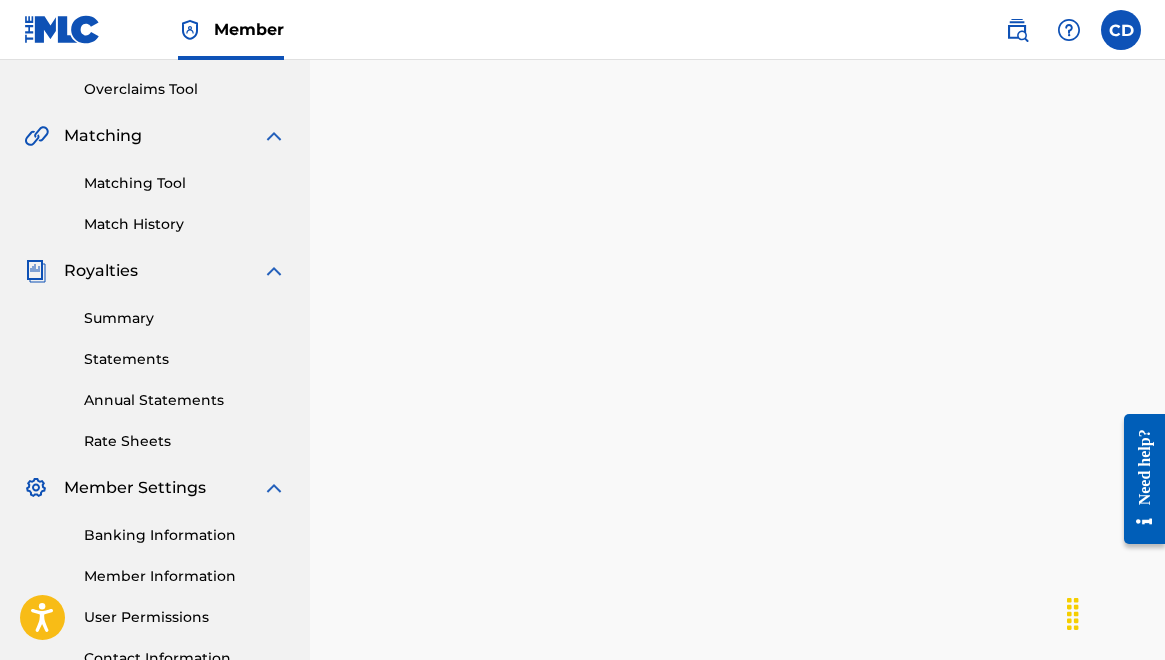 scroll, scrollTop: 0, scrollLeft: 0, axis: both 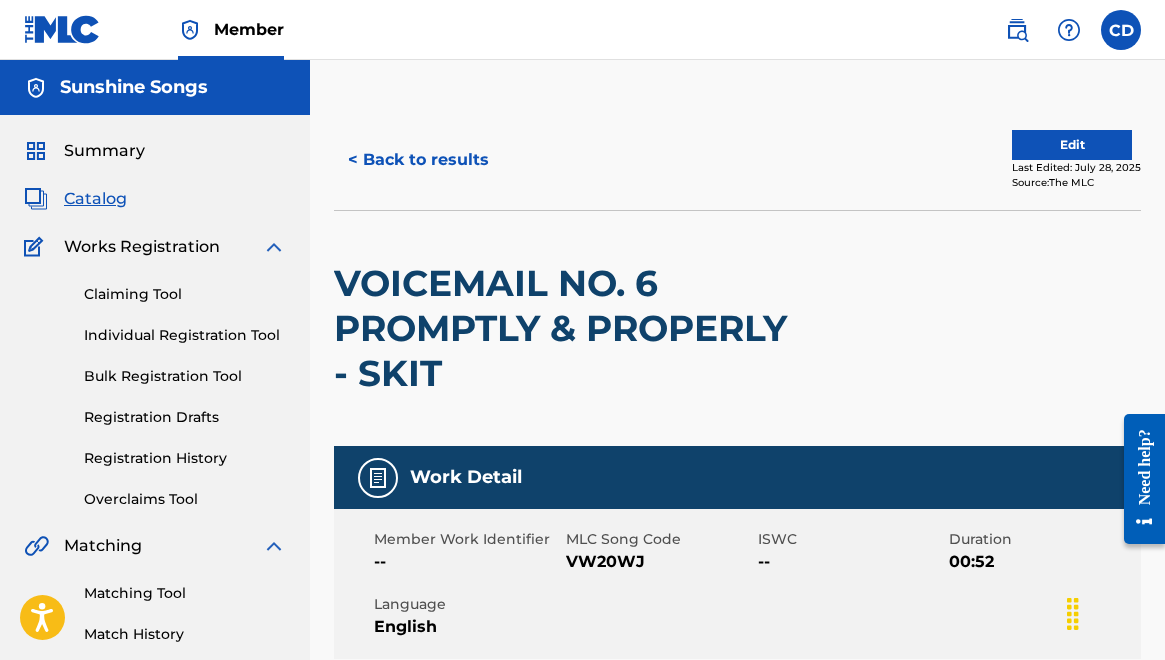 click on "Edit" at bounding box center [1072, 145] 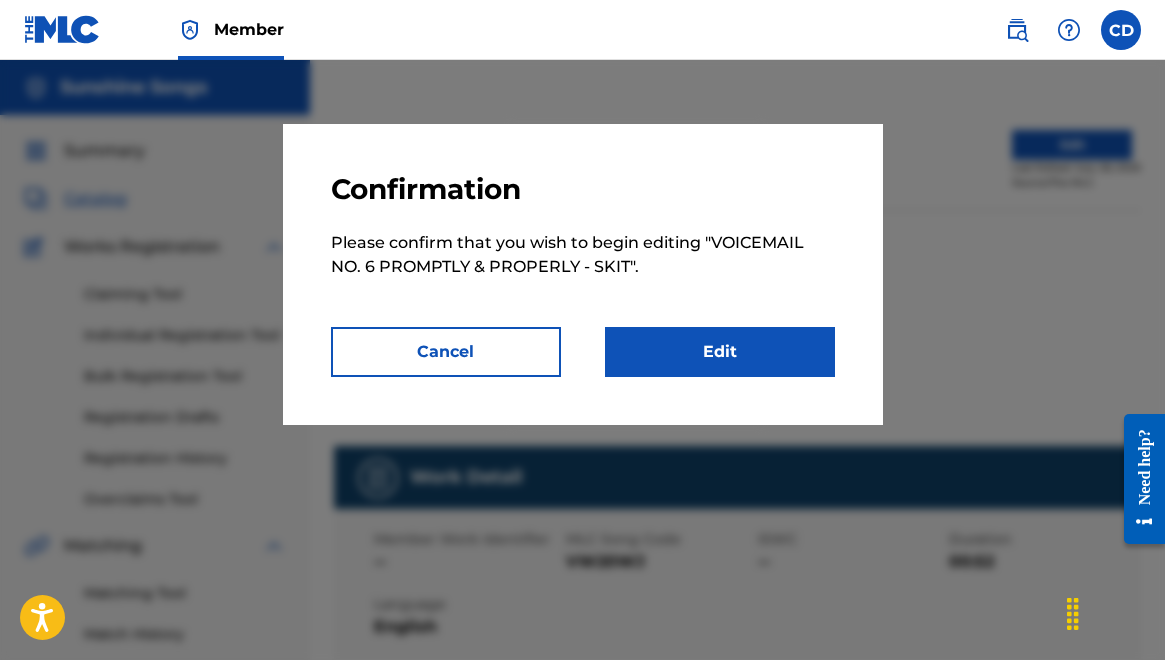 click on "Edit" at bounding box center (720, 352) 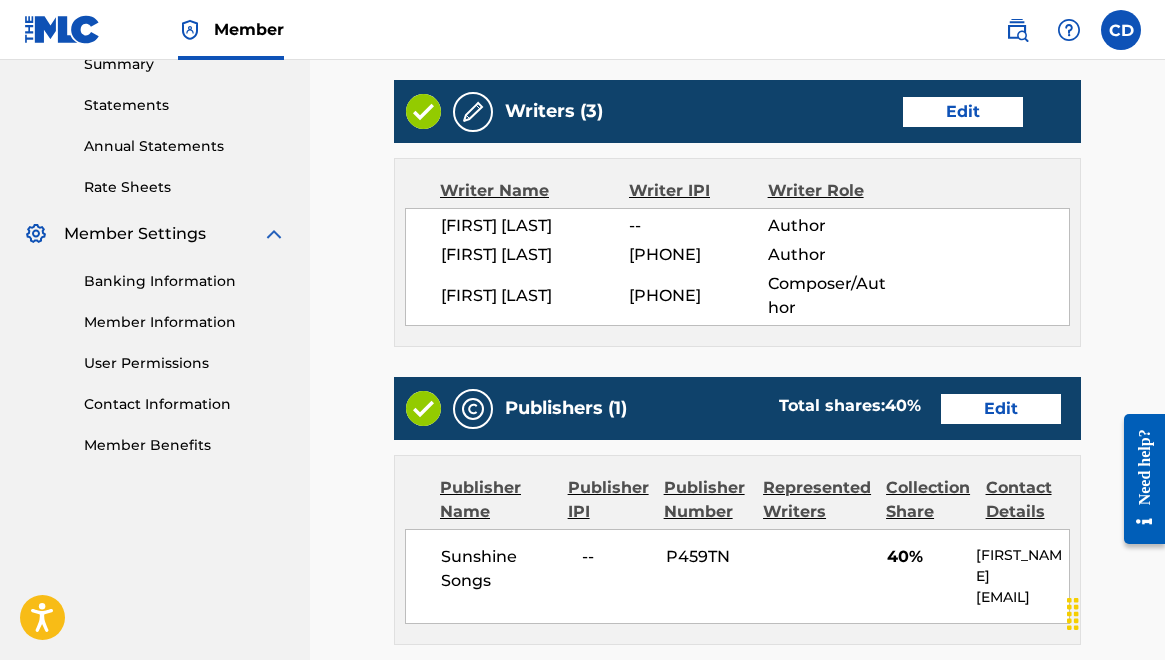 scroll, scrollTop: 658, scrollLeft: 0, axis: vertical 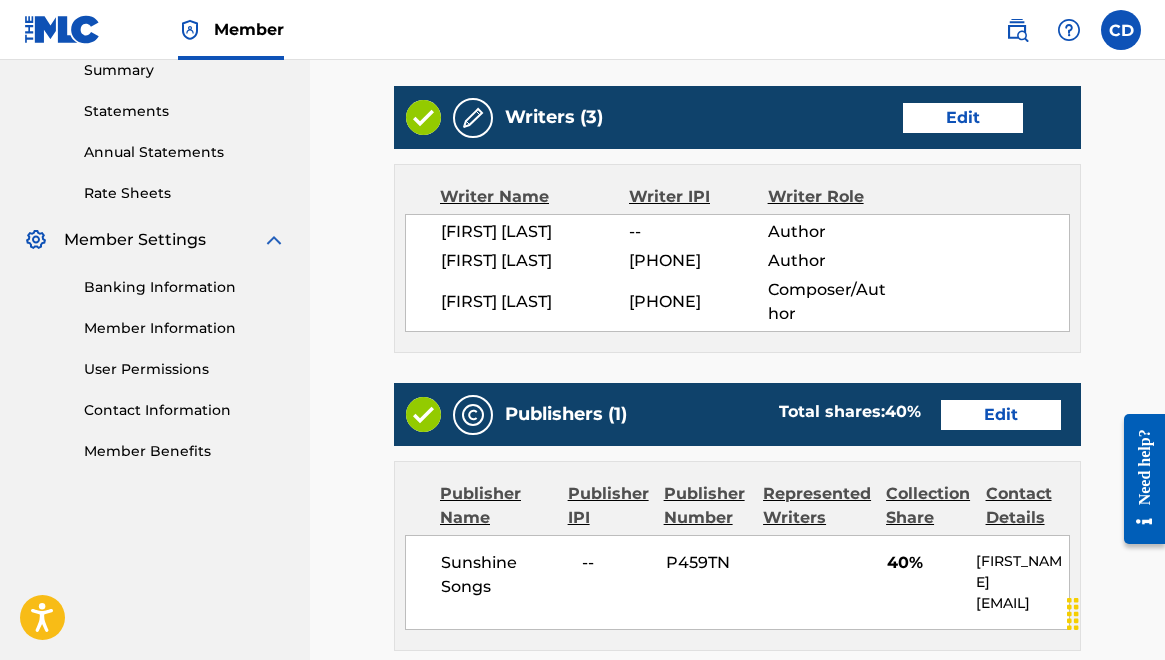click on "Edit" at bounding box center [1001, 415] 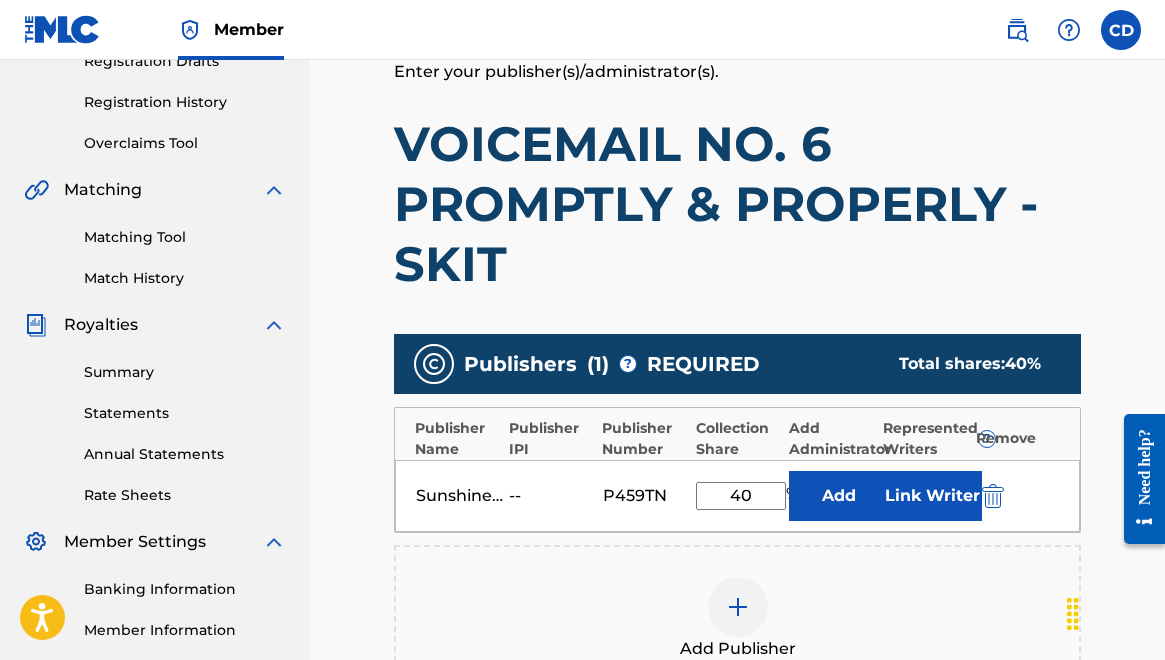 scroll, scrollTop: 401, scrollLeft: 0, axis: vertical 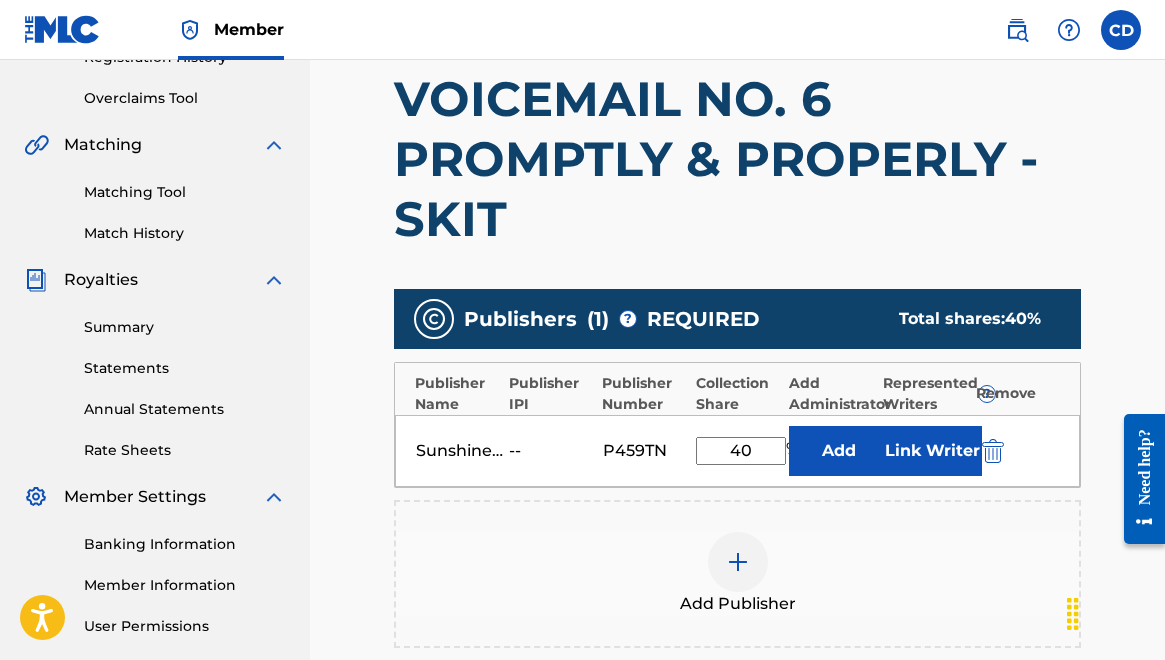 click on "40" at bounding box center (741, 451) 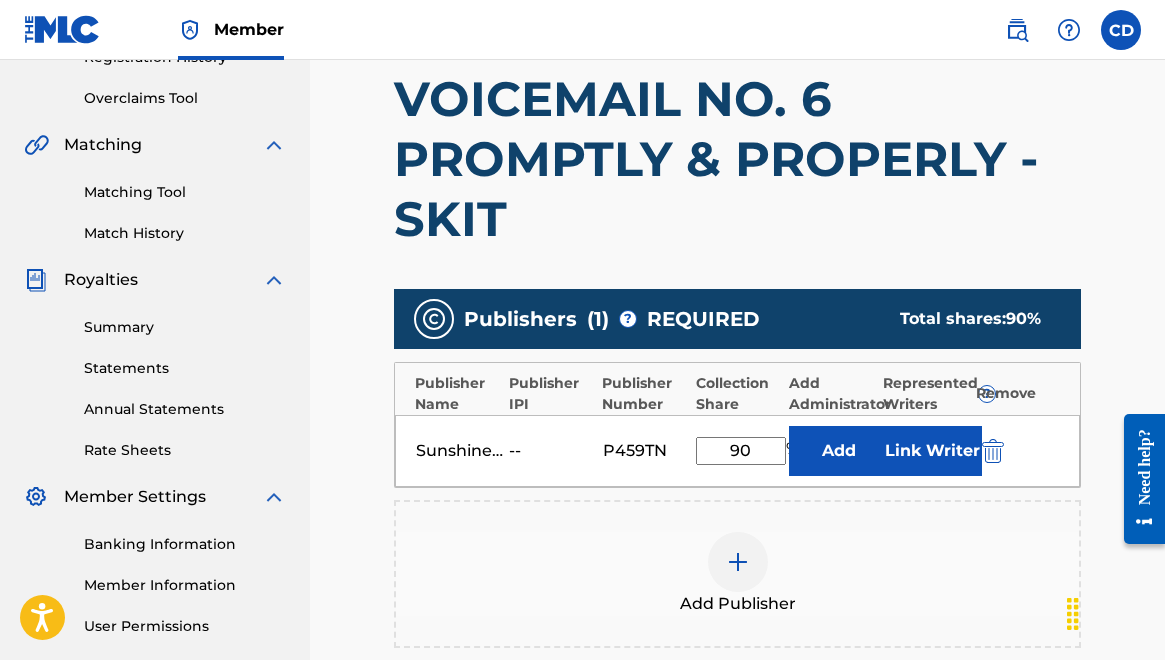 type on "90" 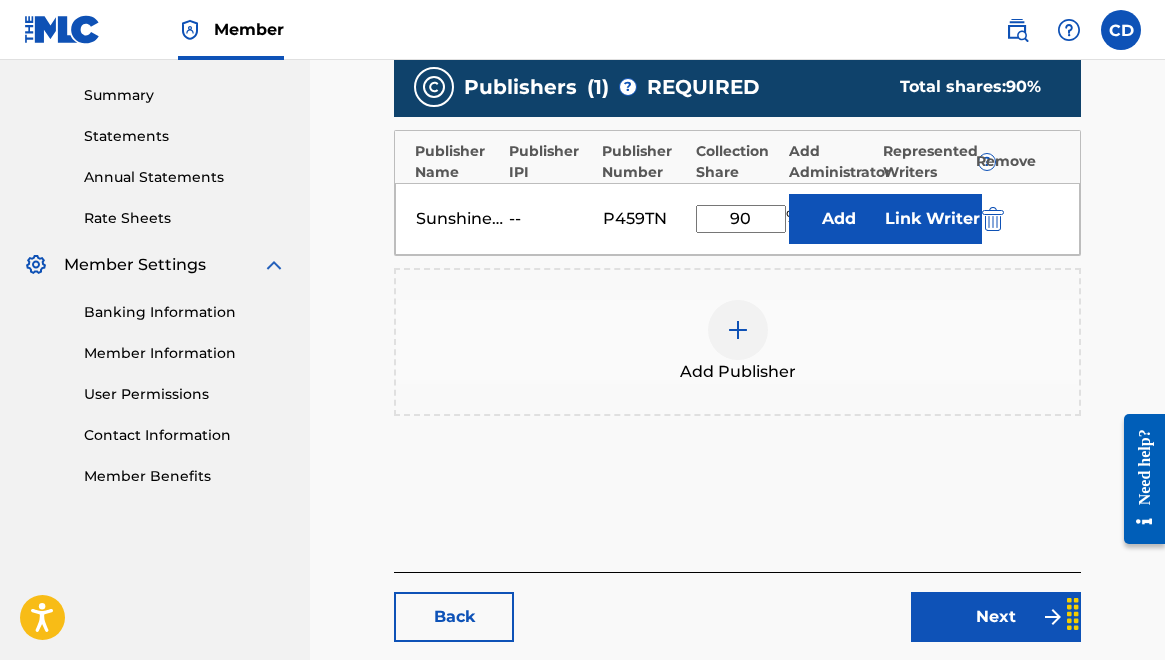 scroll, scrollTop: 741, scrollLeft: 0, axis: vertical 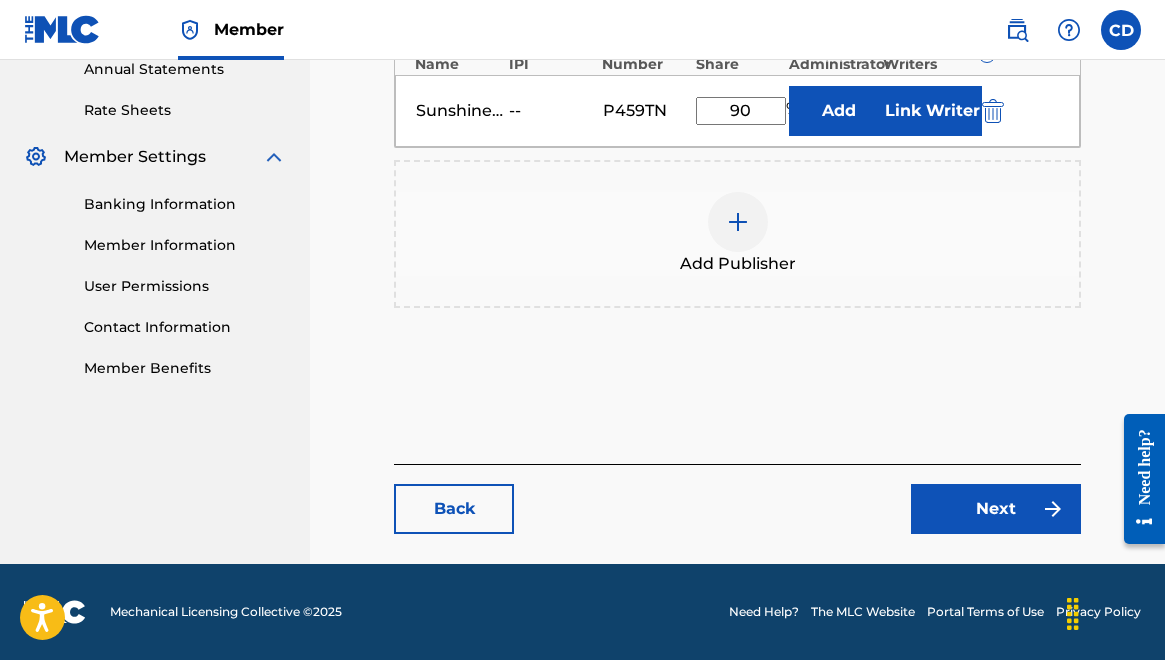 click on "Next" at bounding box center (996, 509) 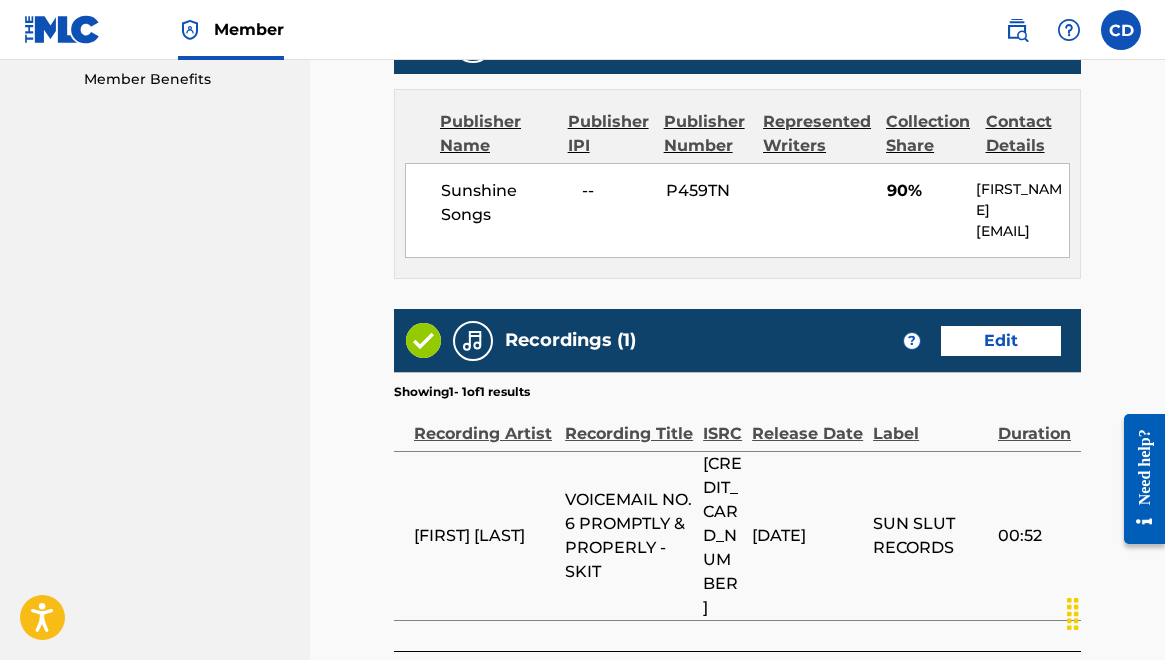 scroll, scrollTop: 1190, scrollLeft: 0, axis: vertical 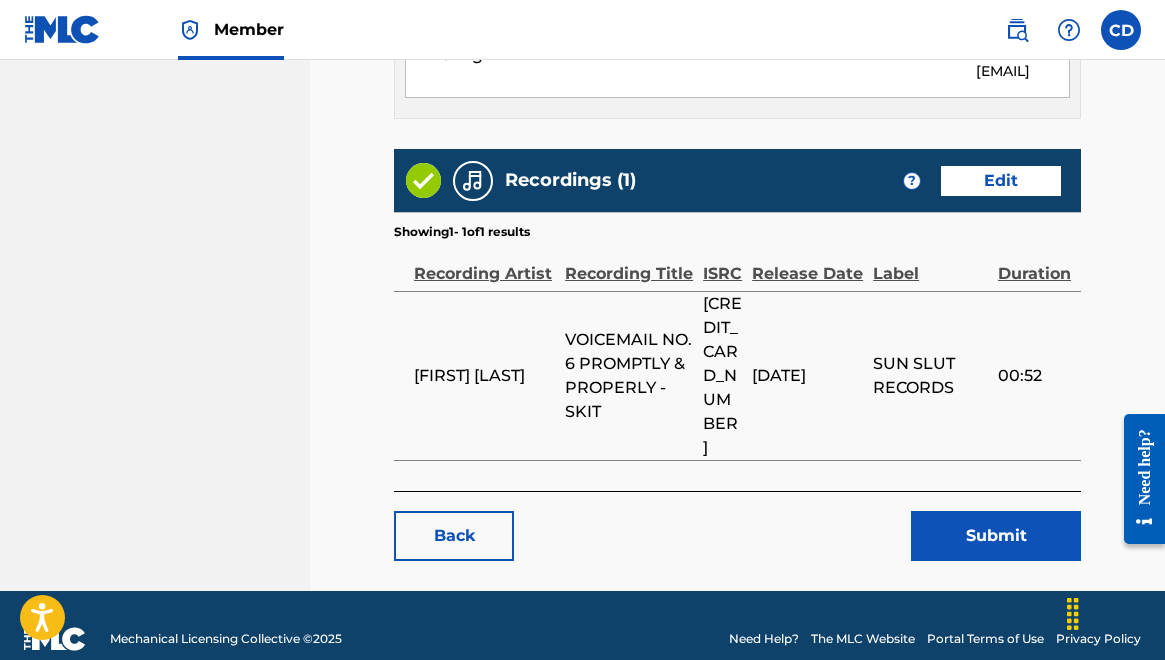 click on "Submit" at bounding box center (996, 536) 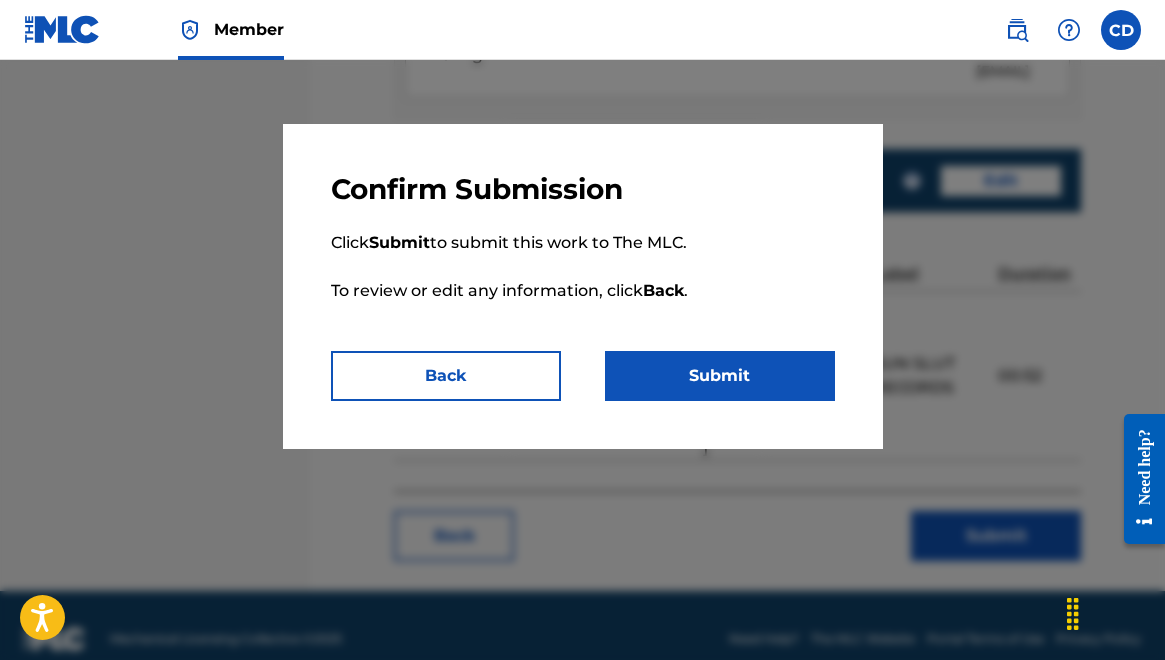 click on "Submit" at bounding box center (720, 376) 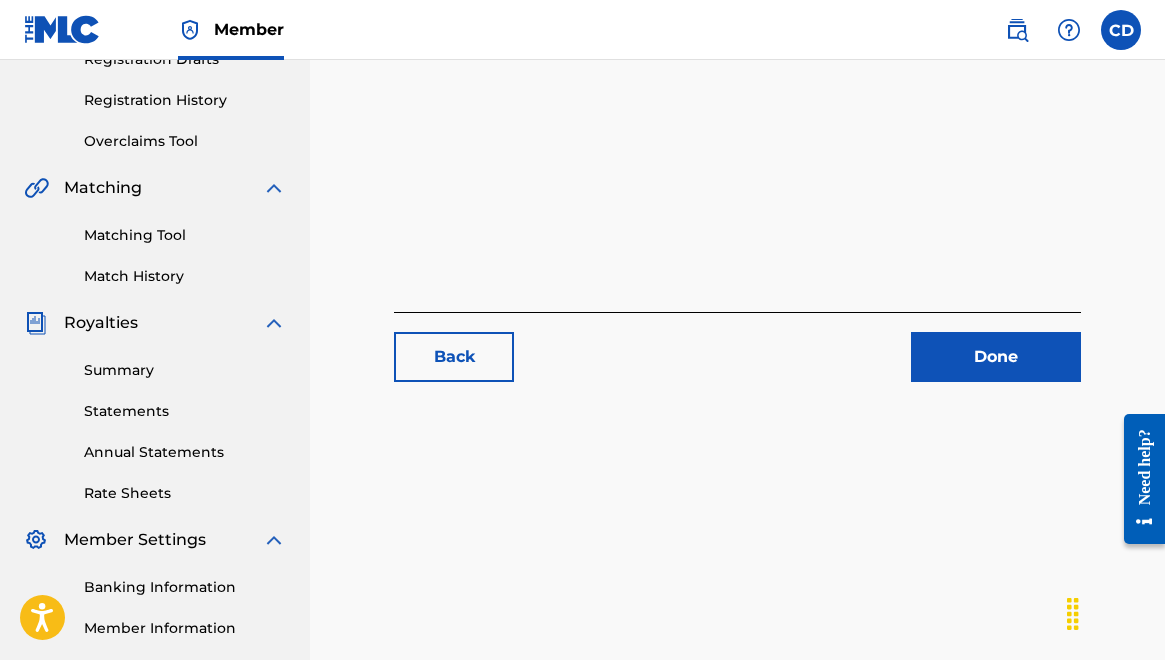 scroll, scrollTop: 379, scrollLeft: 0, axis: vertical 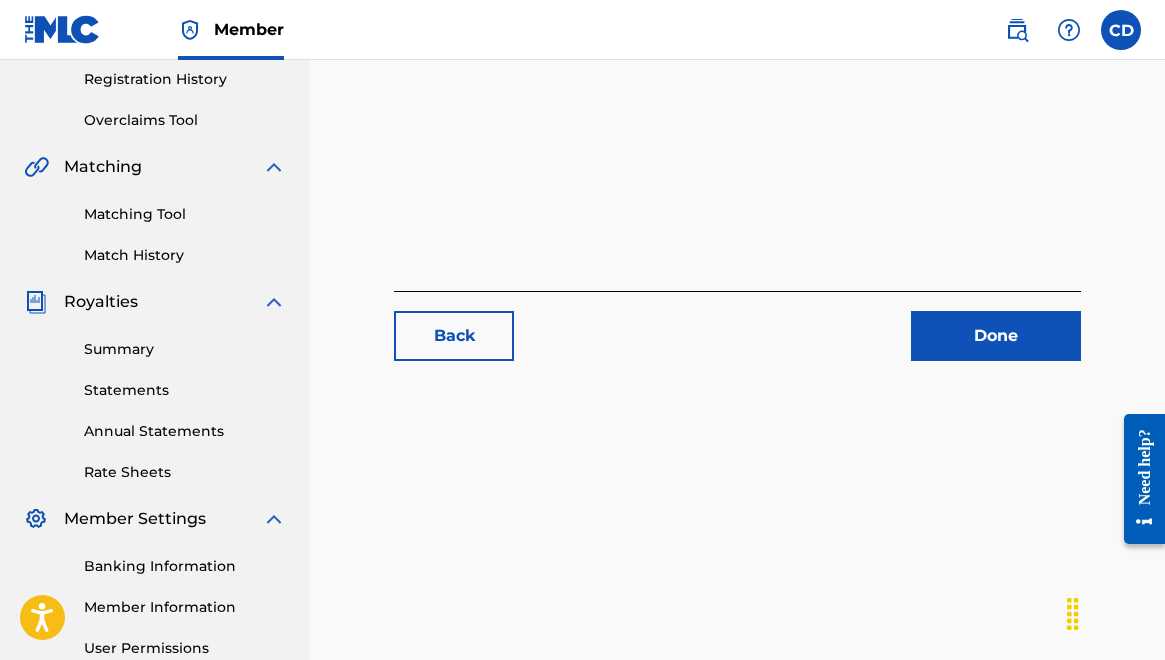 click on "Done" at bounding box center (996, 336) 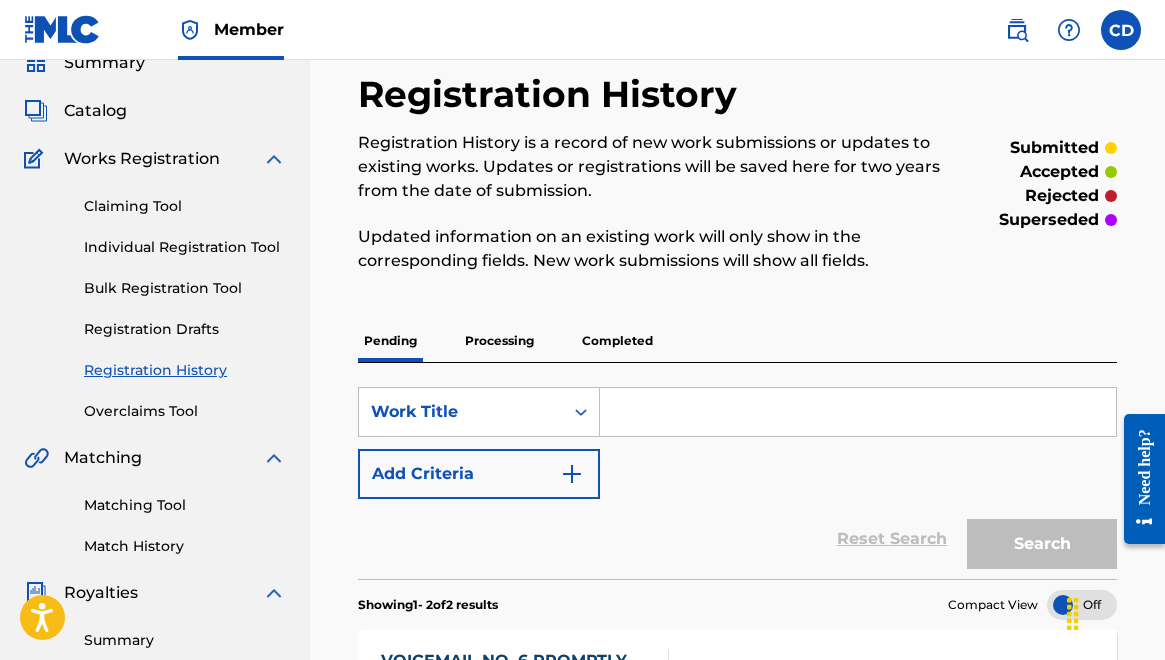scroll, scrollTop: 0, scrollLeft: 0, axis: both 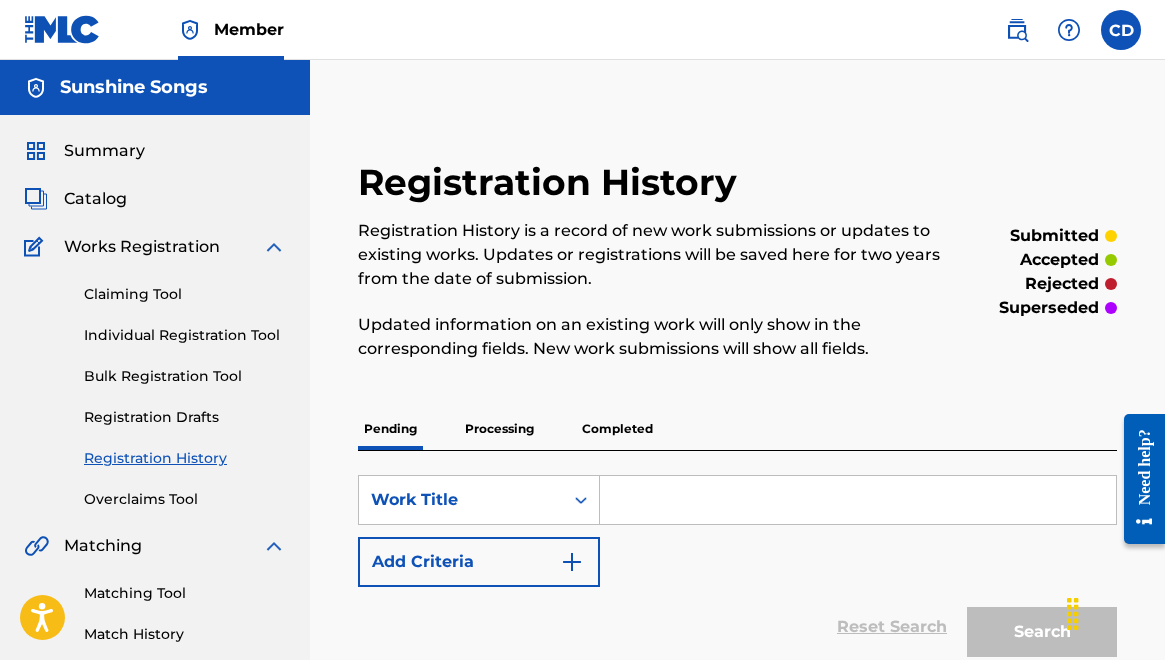 click on "Summary" at bounding box center [104, 151] 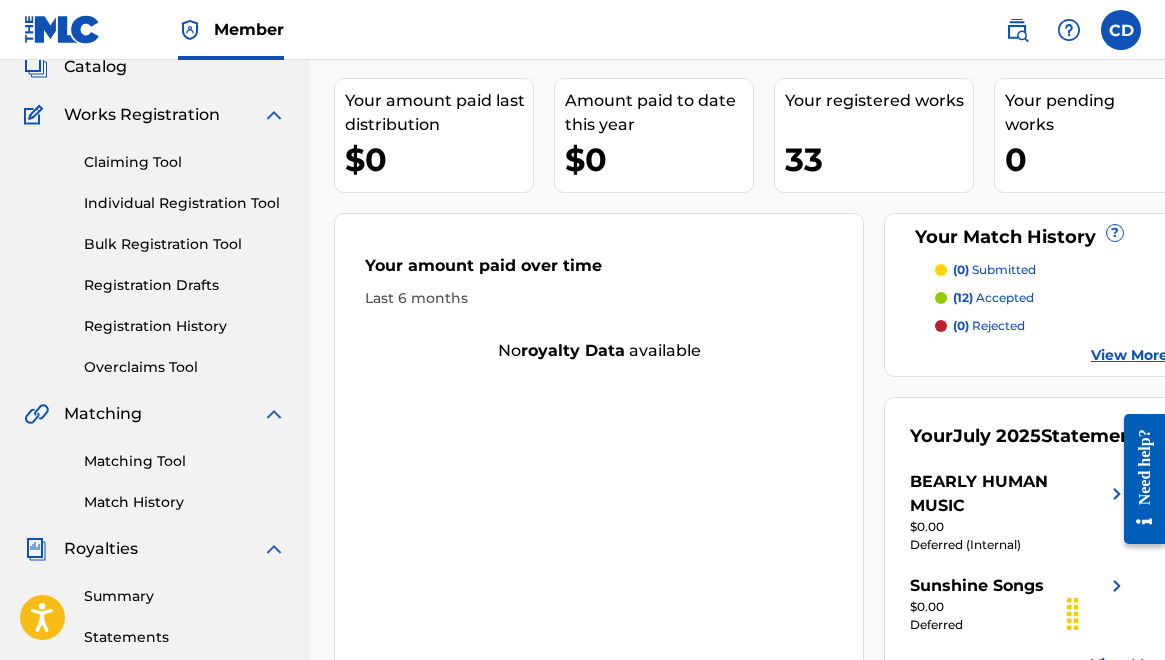 scroll, scrollTop: 181, scrollLeft: 0, axis: vertical 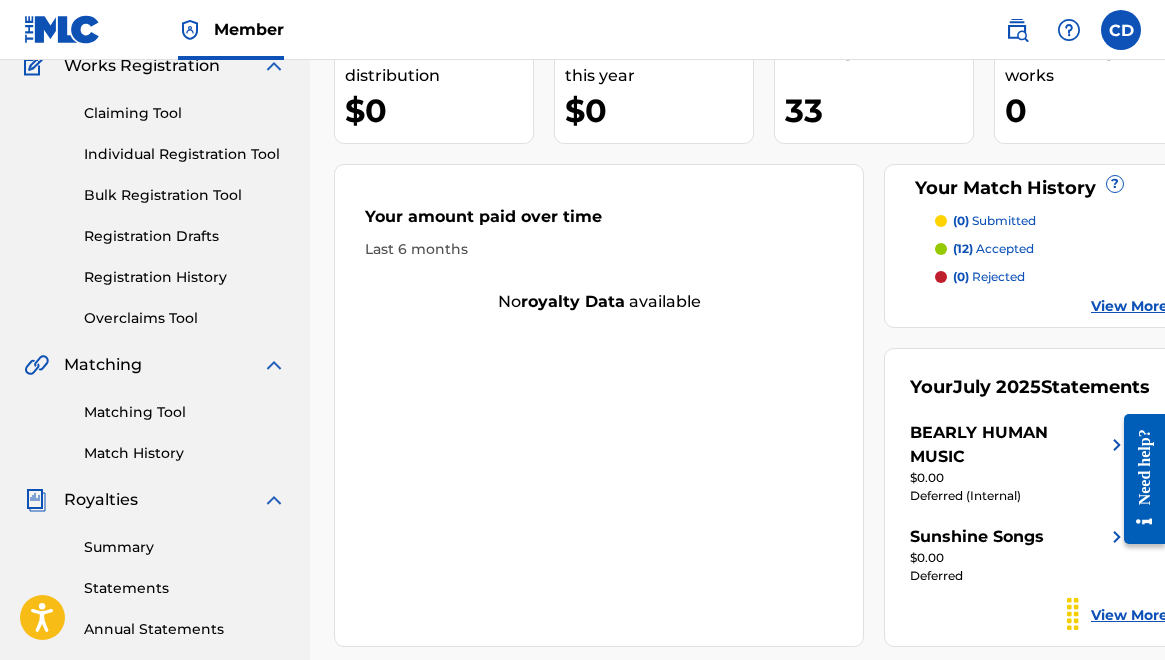 click on "Matching Tool" at bounding box center (185, 412) 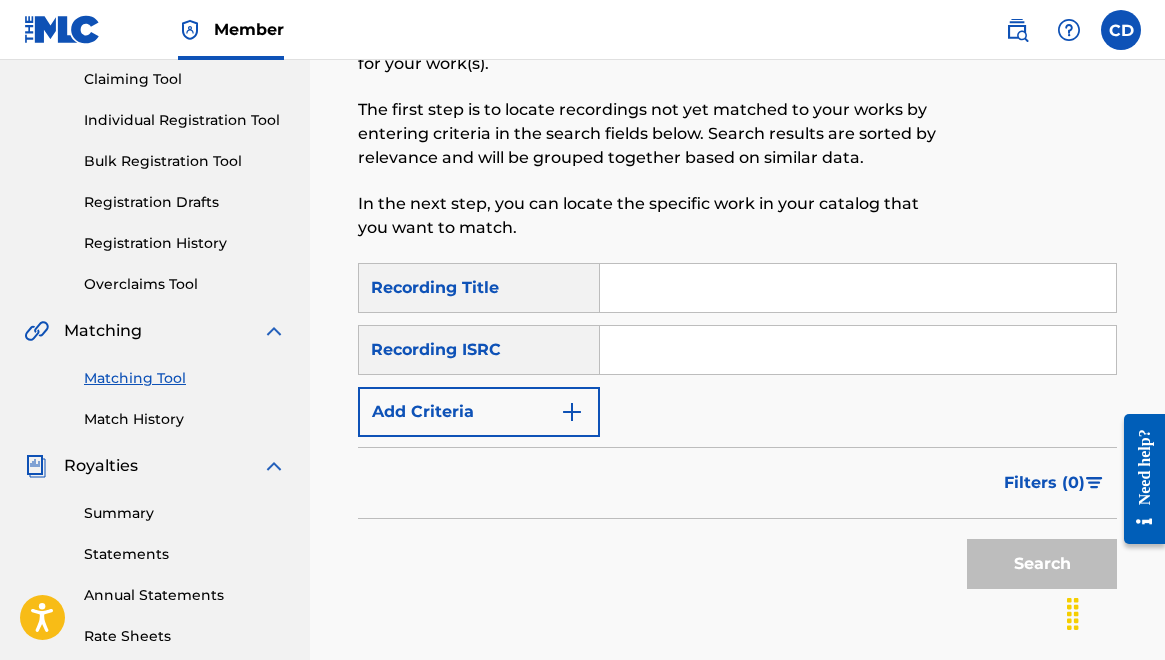 scroll, scrollTop: 219, scrollLeft: 0, axis: vertical 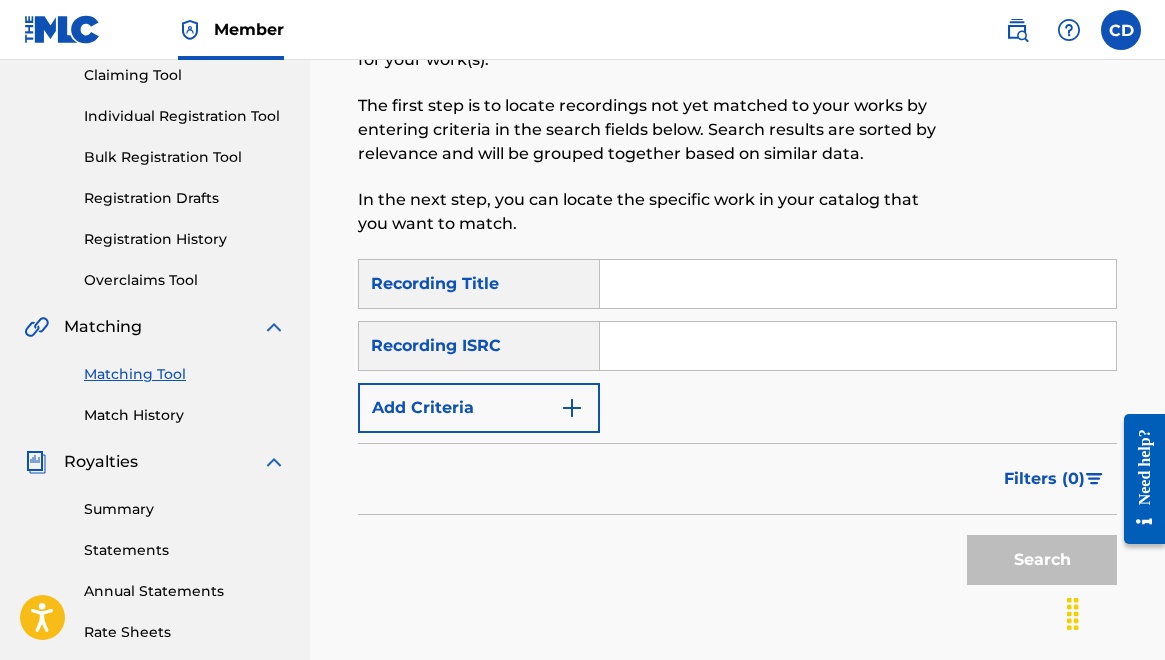 click at bounding box center (858, 284) 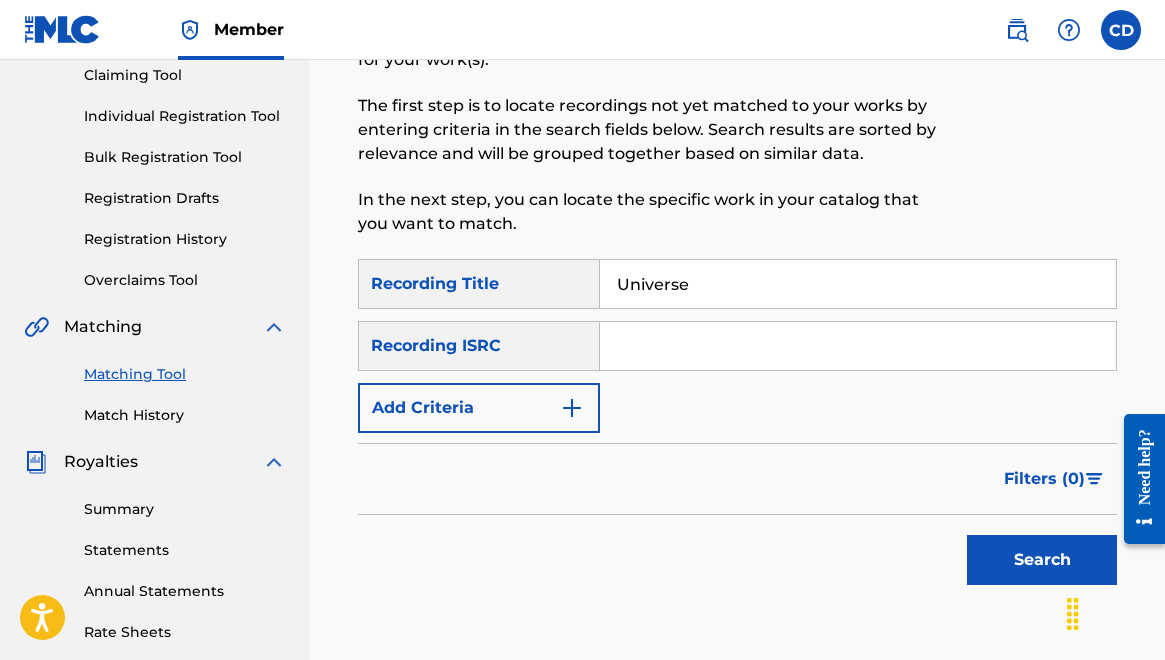 type on "Universe" 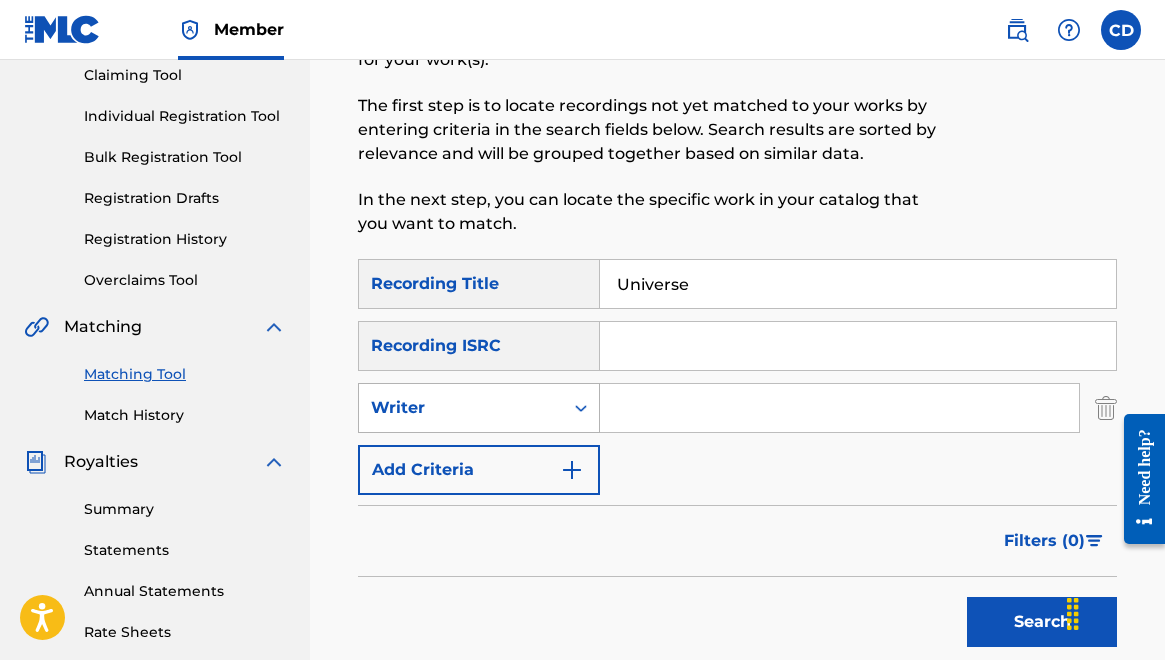 click on "Writer" at bounding box center [461, 408] 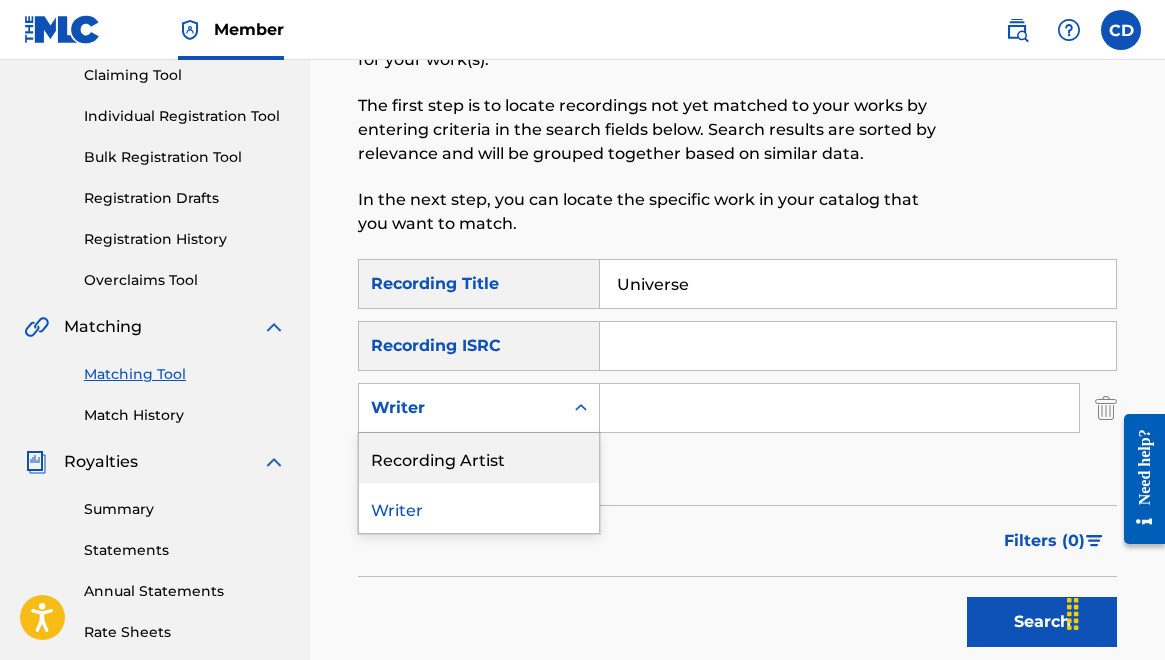 click on "Recording Artist" at bounding box center (479, 458) 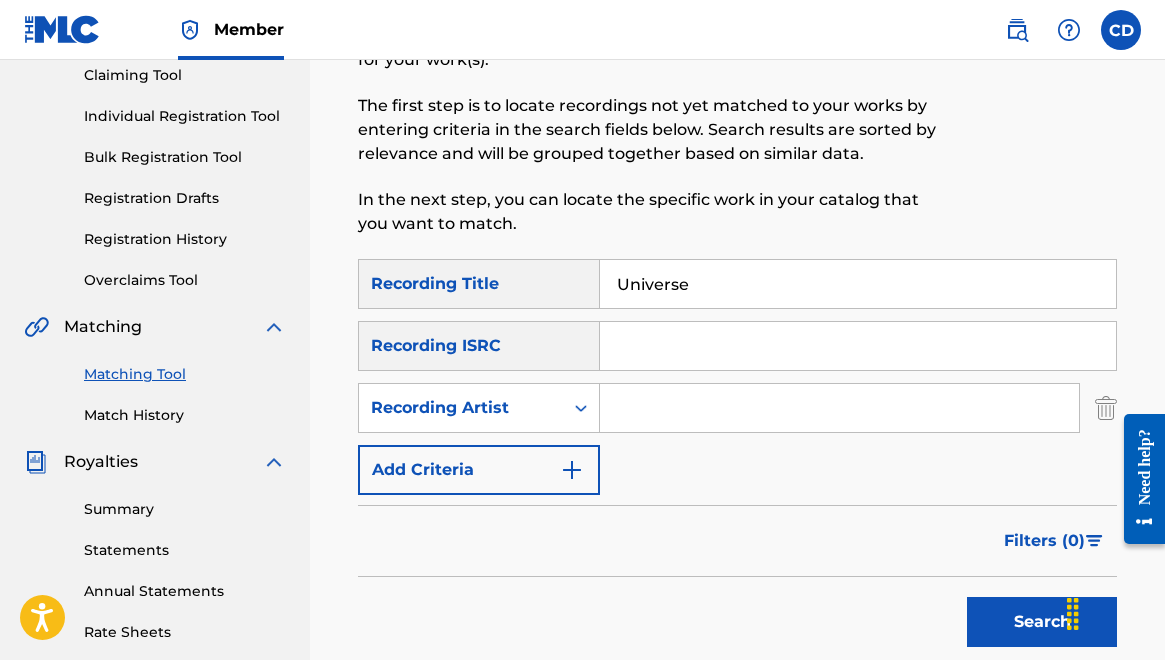 click at bounding box center [839, 408] 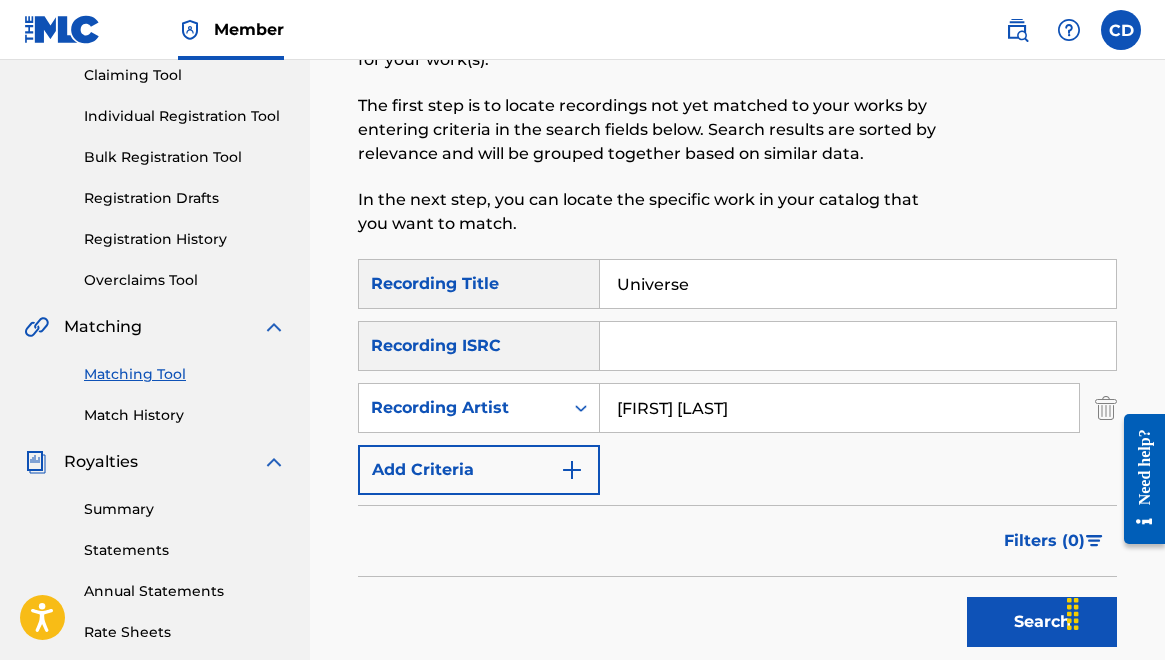 type on "[FIRST] [LAST]" 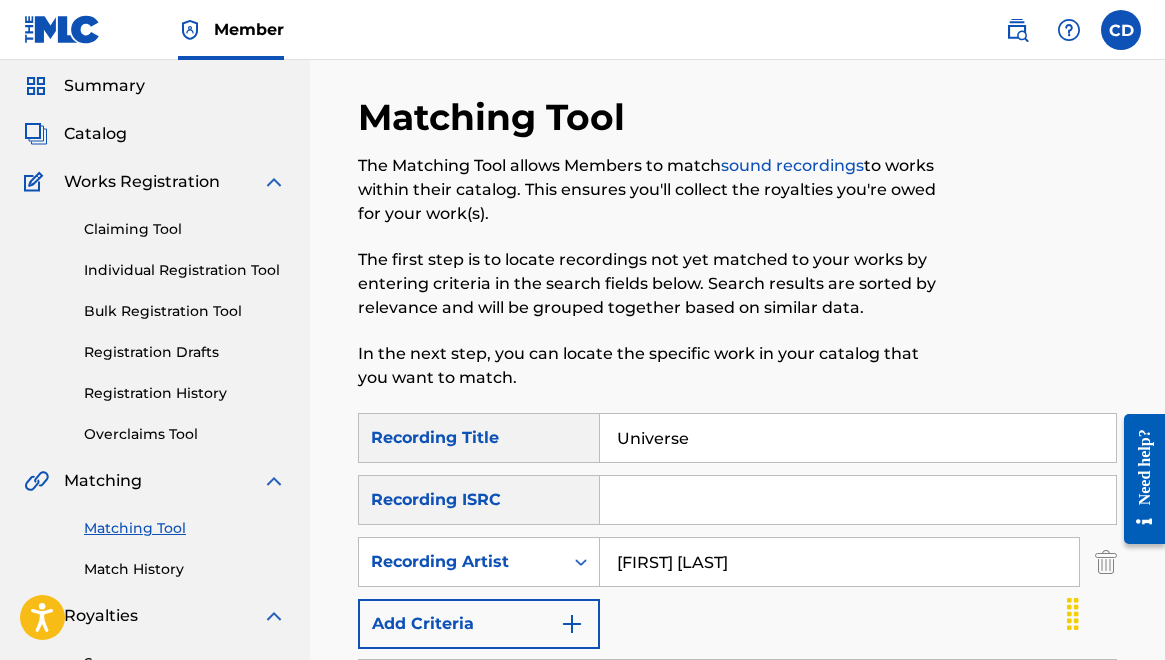 scroll, scrollTop: 145, scrollLeft: 0, axis: vertical 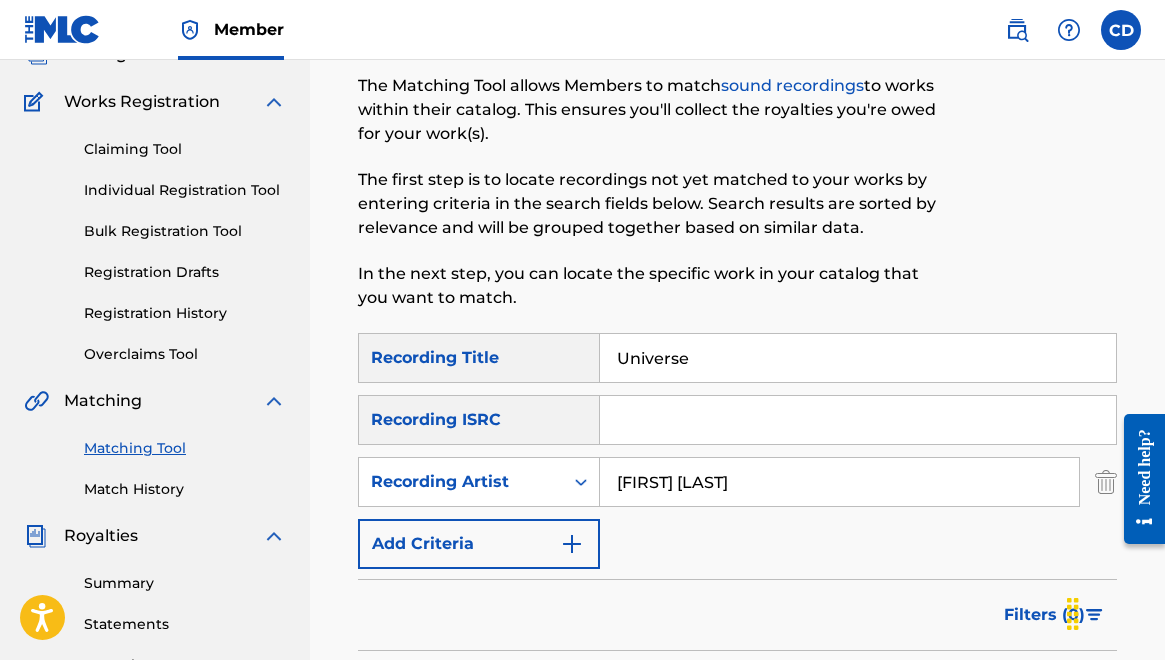 click on "Summary" at bounding box center (185, 583) 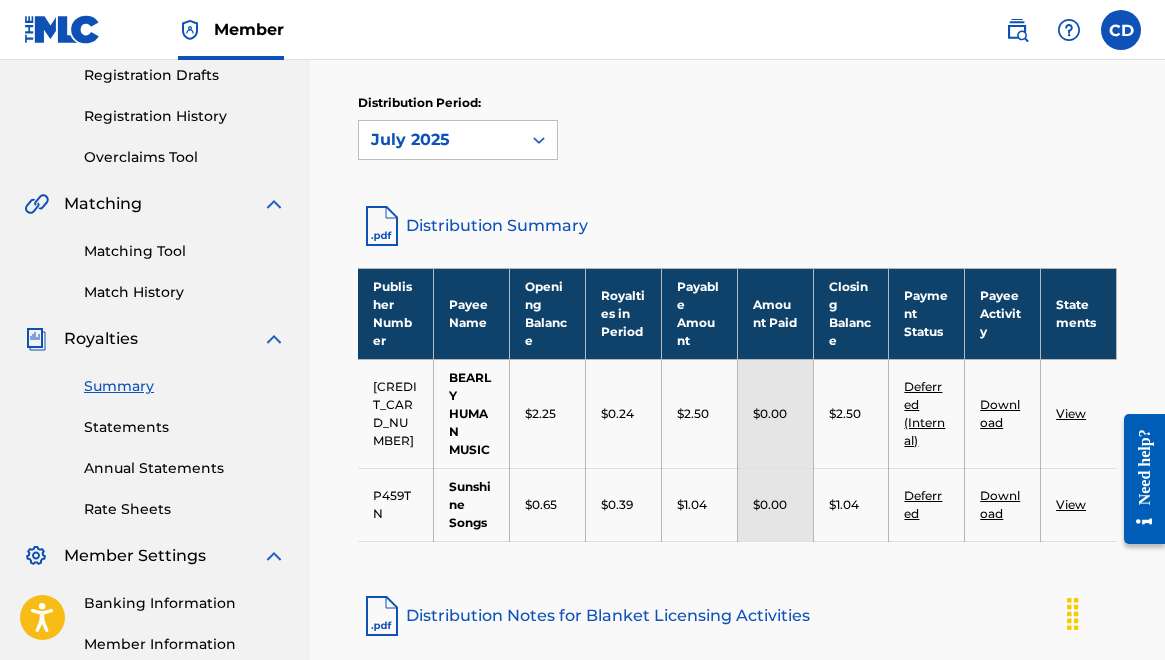 scroll, scrollTop: 381, scrollLeft: 0, axis: vertical 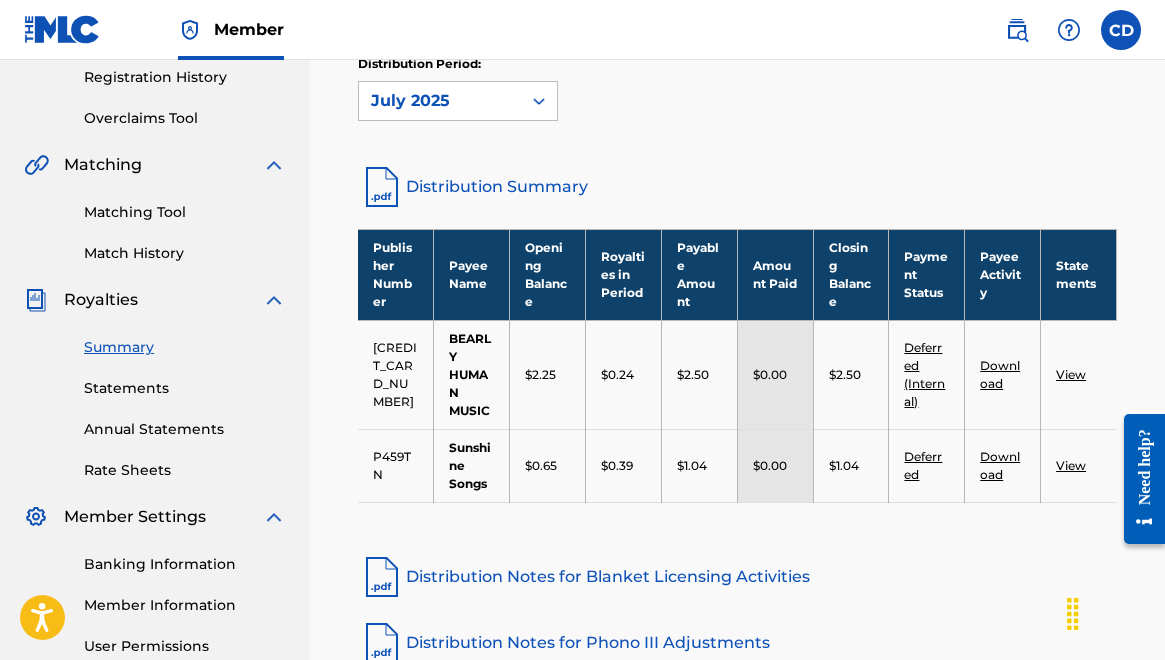 click on "Statements" at bounding box center (185, 388) 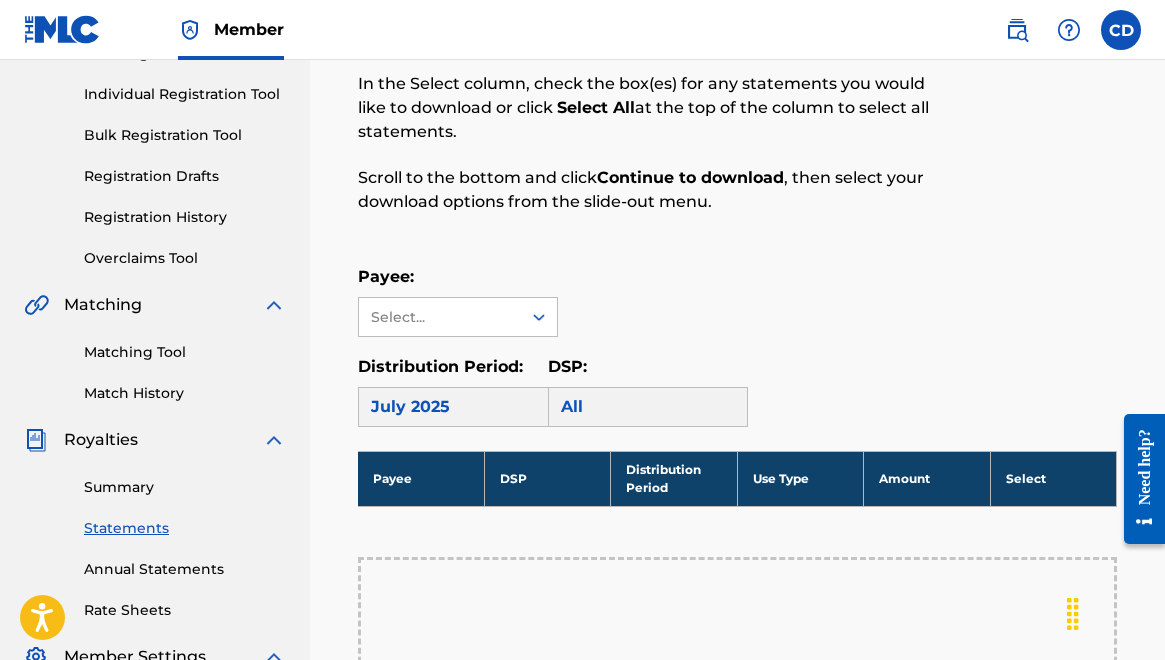 scroll, scrollTop: 263, scrollLeft: 0, axis: vertical 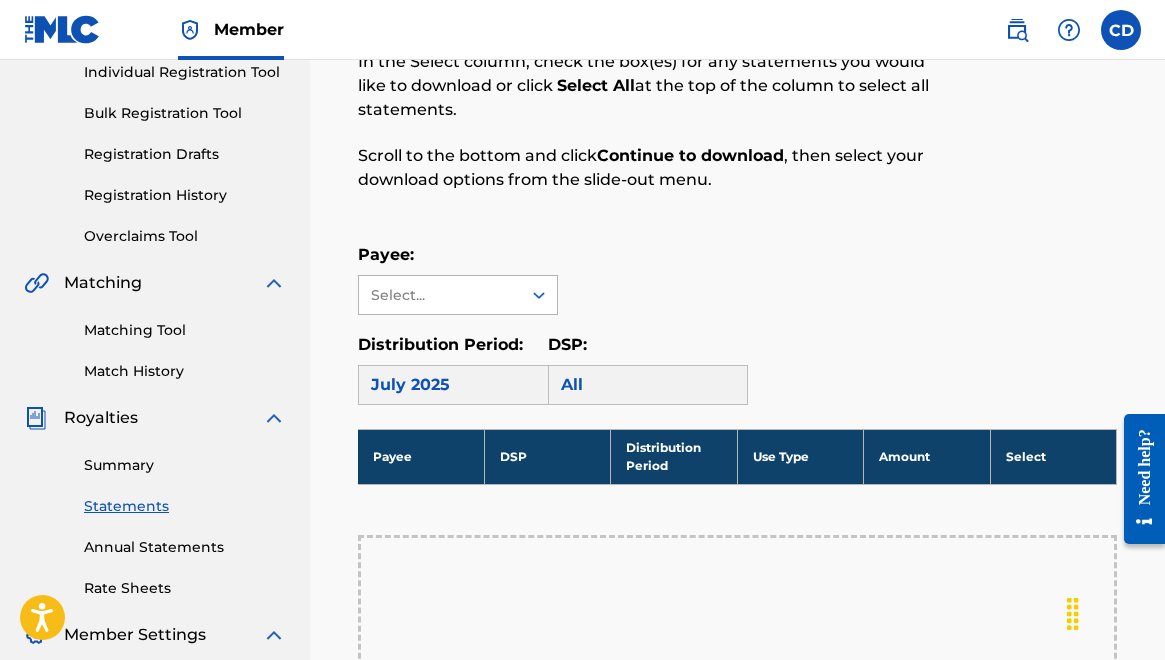 click at bounding box center [539, 295] 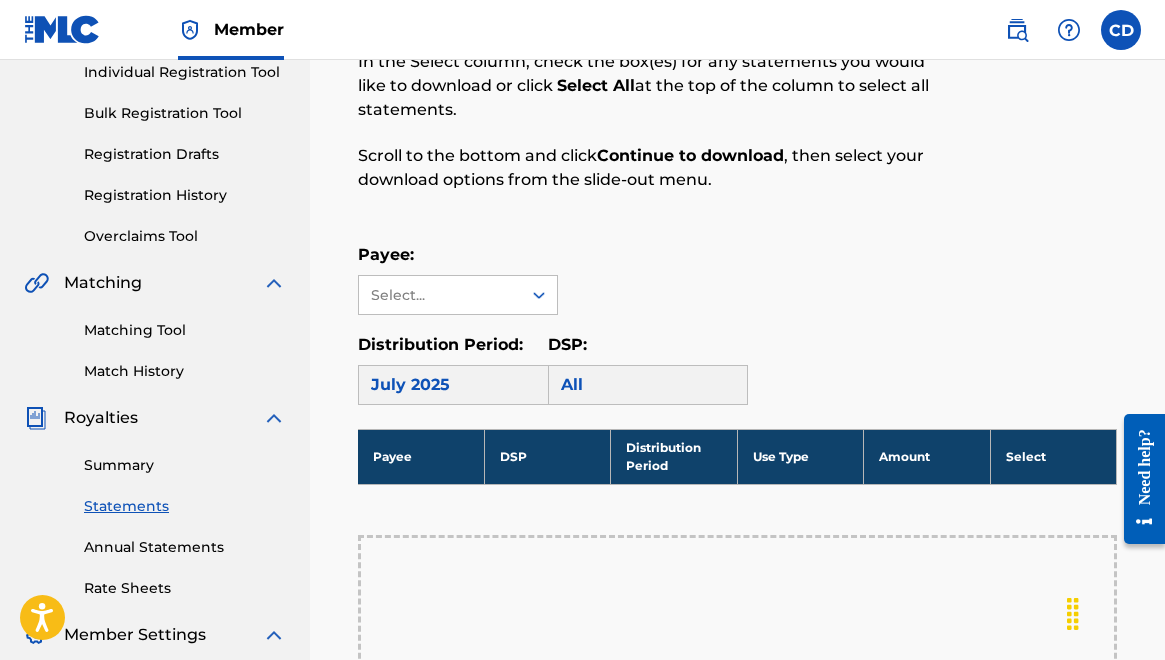 click on "Royalty Statements Select your desired payee from the Payee drop-down menu. Then you can filter by distribution period and DSP in the corresponding drop-down menus. In the Select column, check the box(es) for any statements you would like to download or click Select All at the top of the column to select all statements. Scroll to the bottom and click Continue to download , then select your download options from the slide-out menu. Payee: Select... Distribution Period: July 2025 DSP: All Payee DSP Distribution Period Use Type Amount Select Please select a payee to see statements Continue to download" at bounding box center (737, 537) 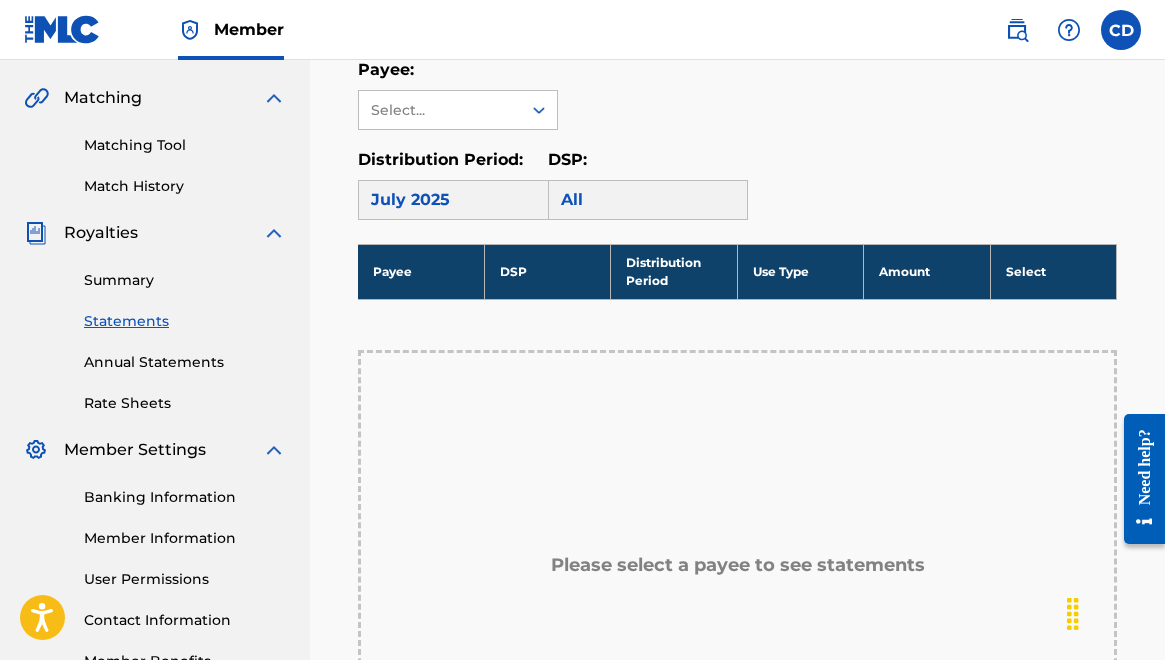 scroll, scrollTop: 446, scrollLeft: 0, axis: vertical 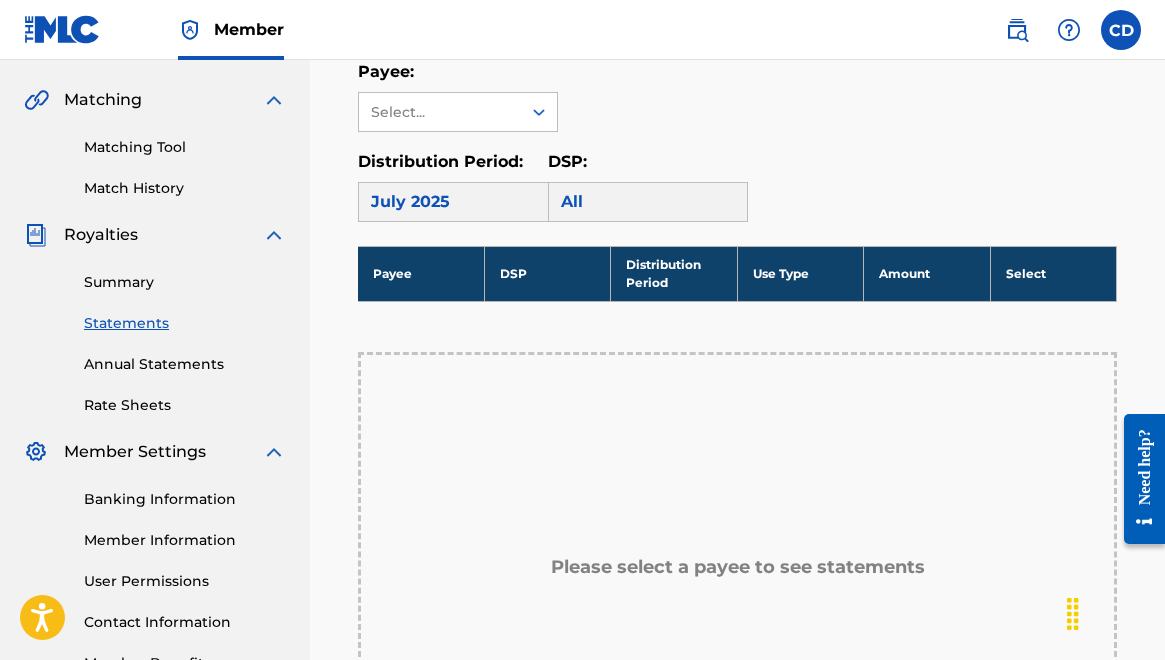 click on "Banking Information" at bounding box center (185, 499) 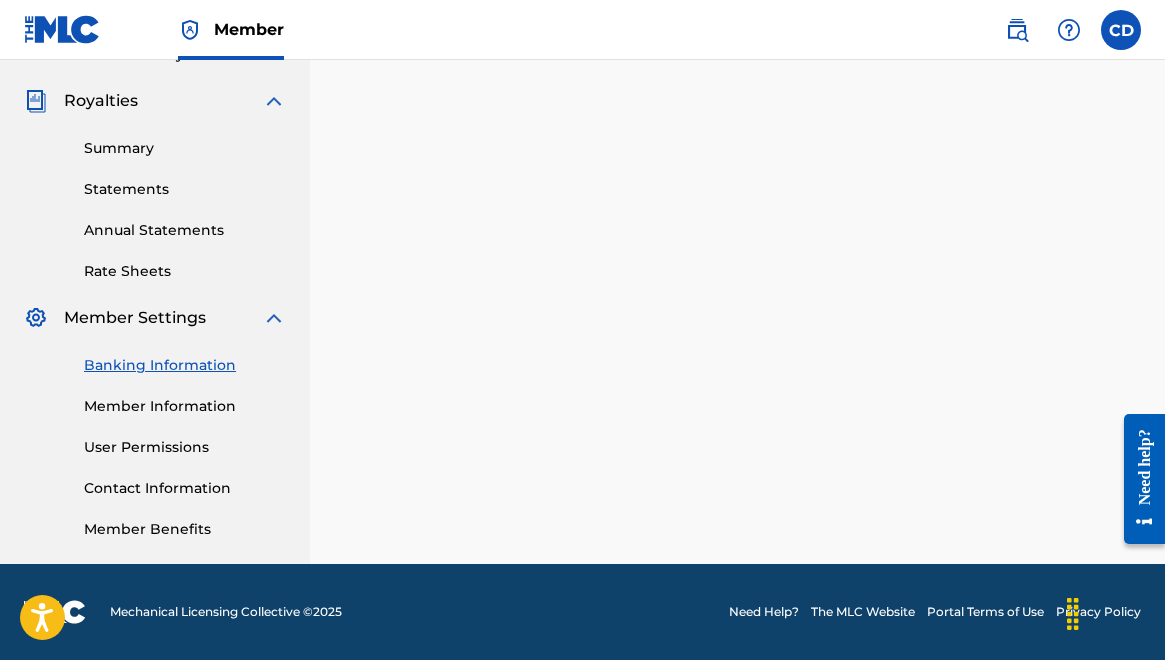 scroll, scrollTop: 0, scrollLeft: 0, axis: both 